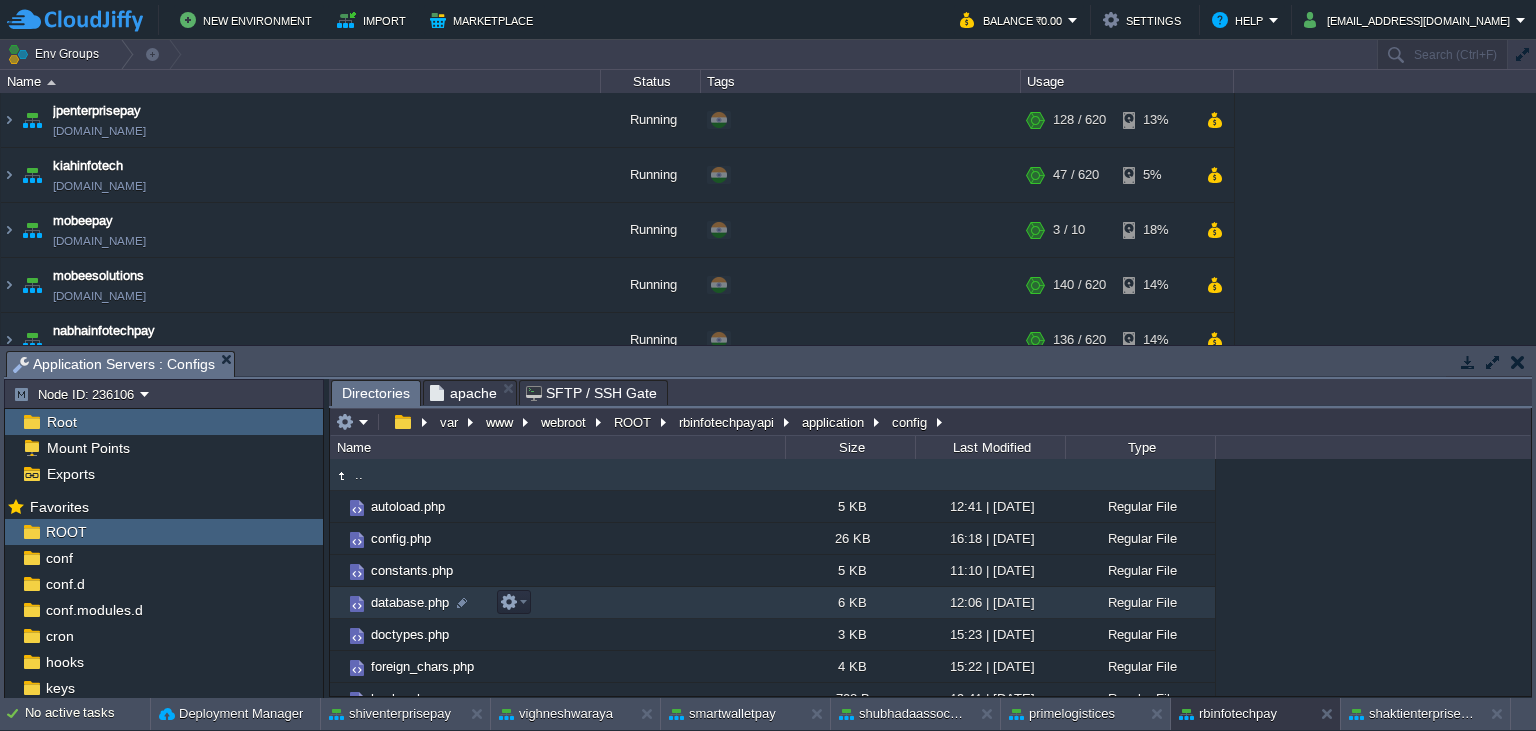 scroll, scrollTop: 0, scrollLeft: 0, axis: both 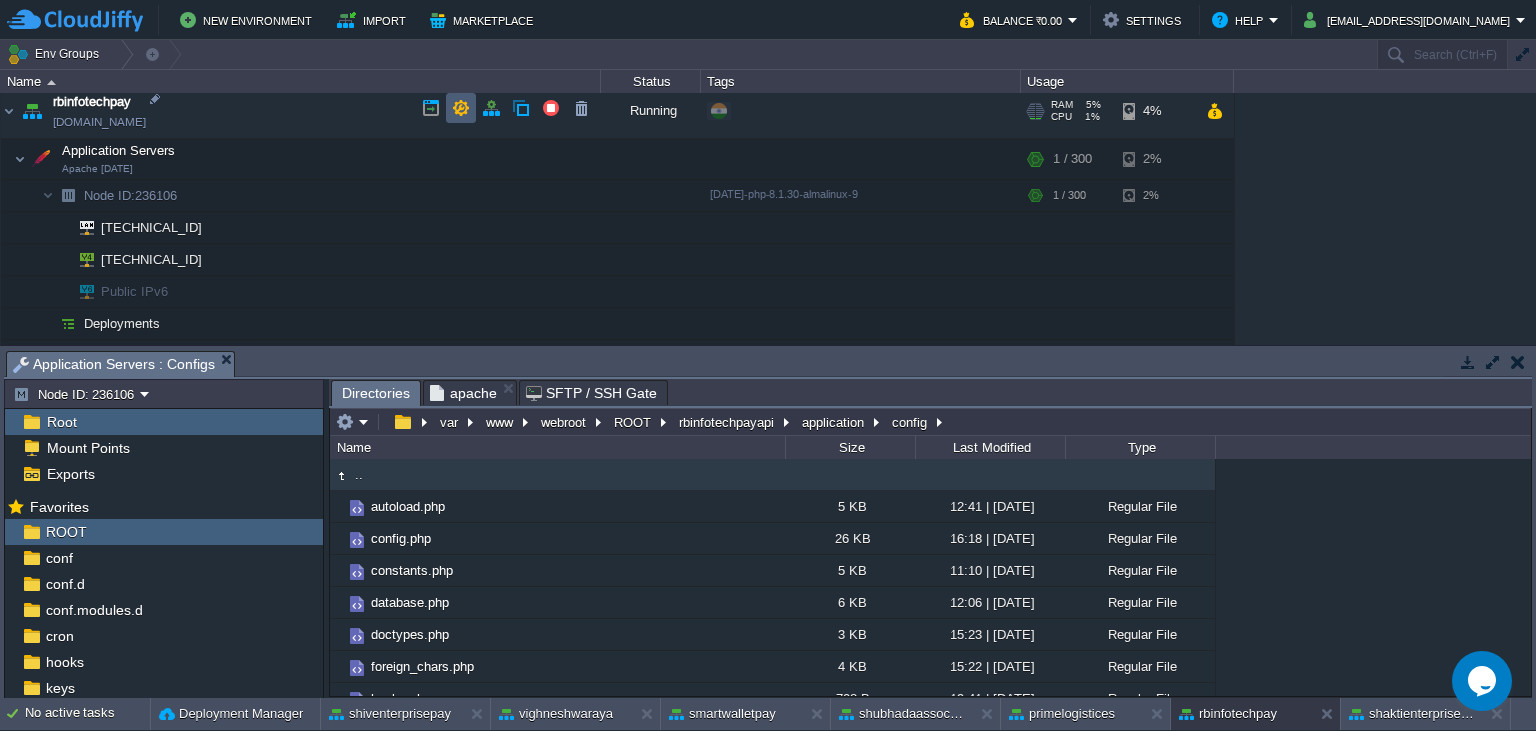 click at bounding box center (461, 108) 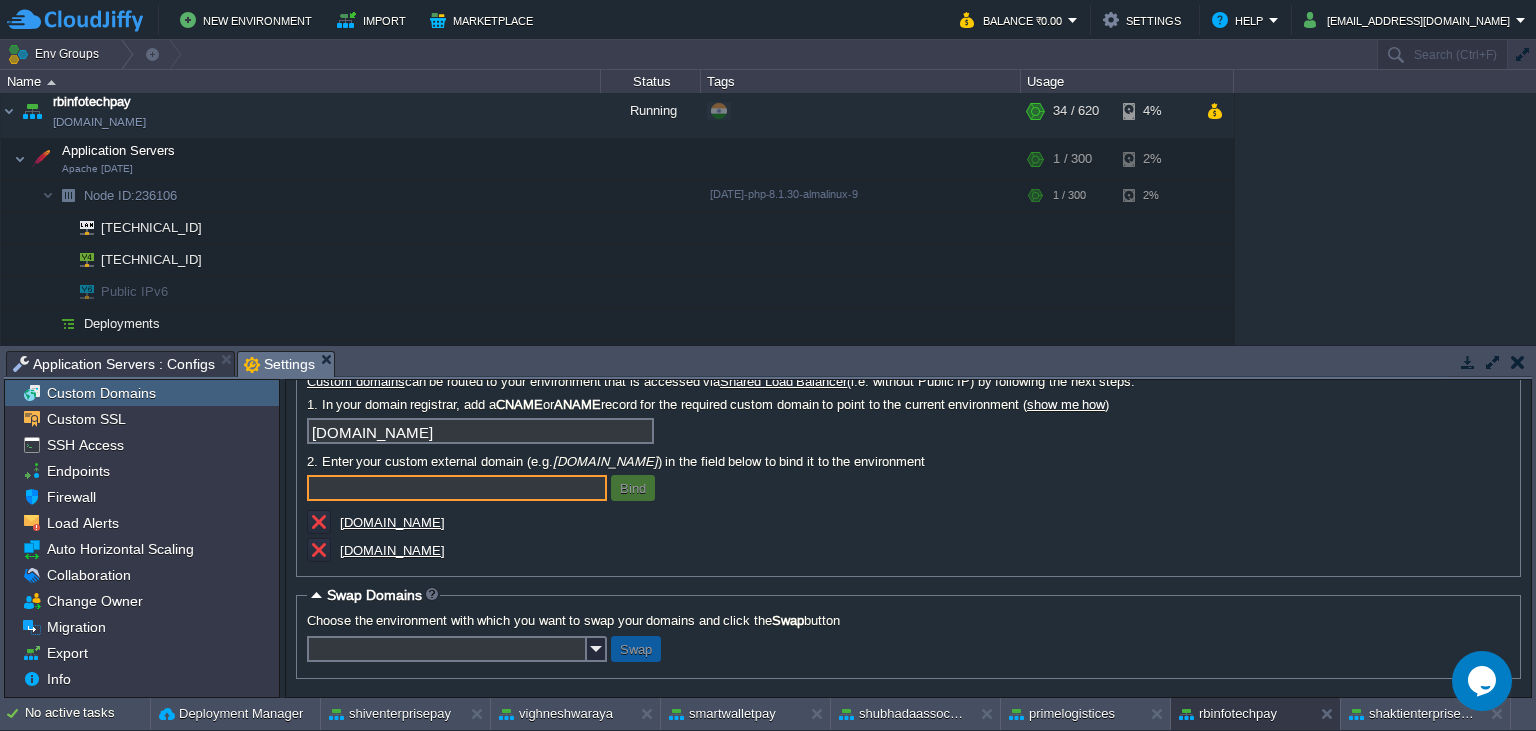 scroll, scrollTop: 96, scrollLeft: 0, axis: vertical 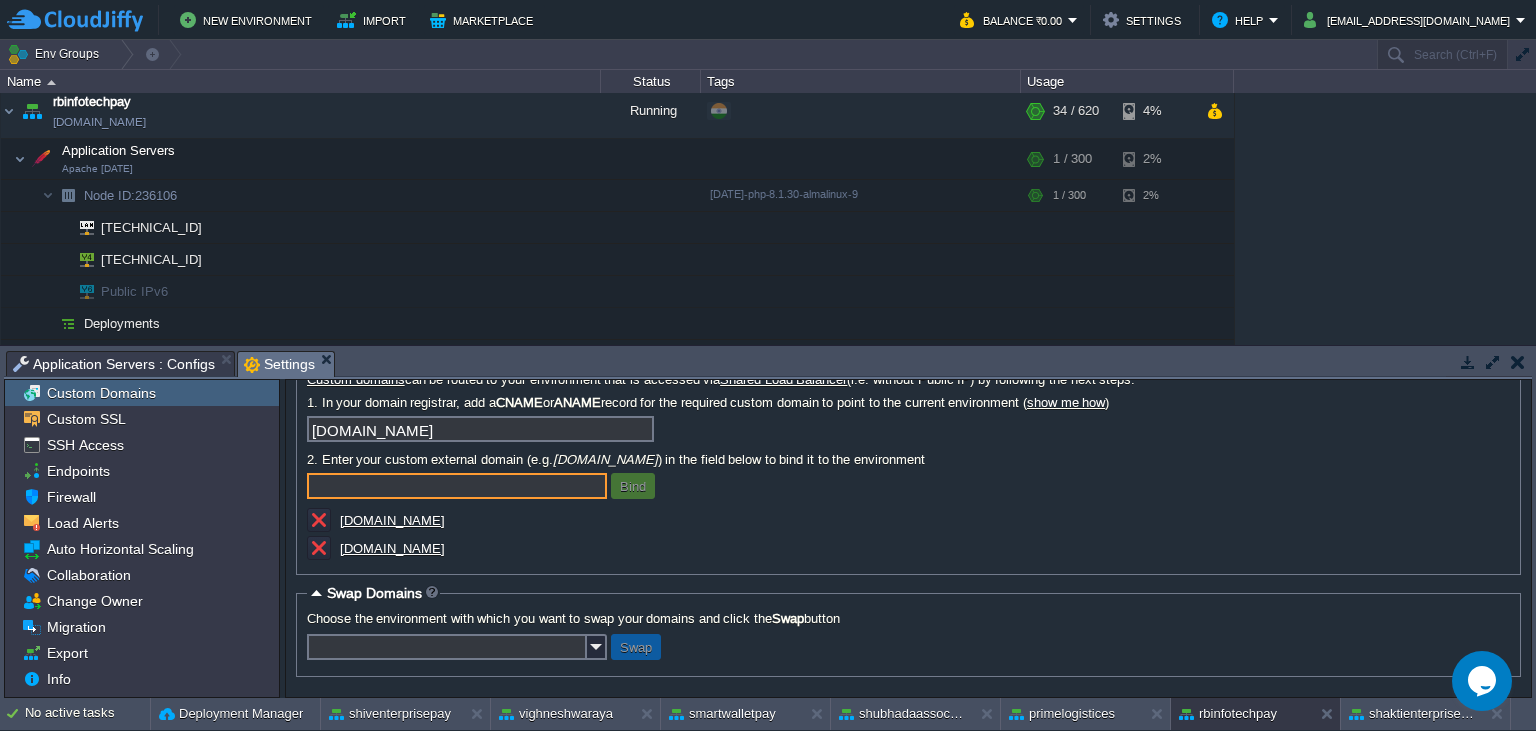 paste on "[TECHNICAL_ID]" 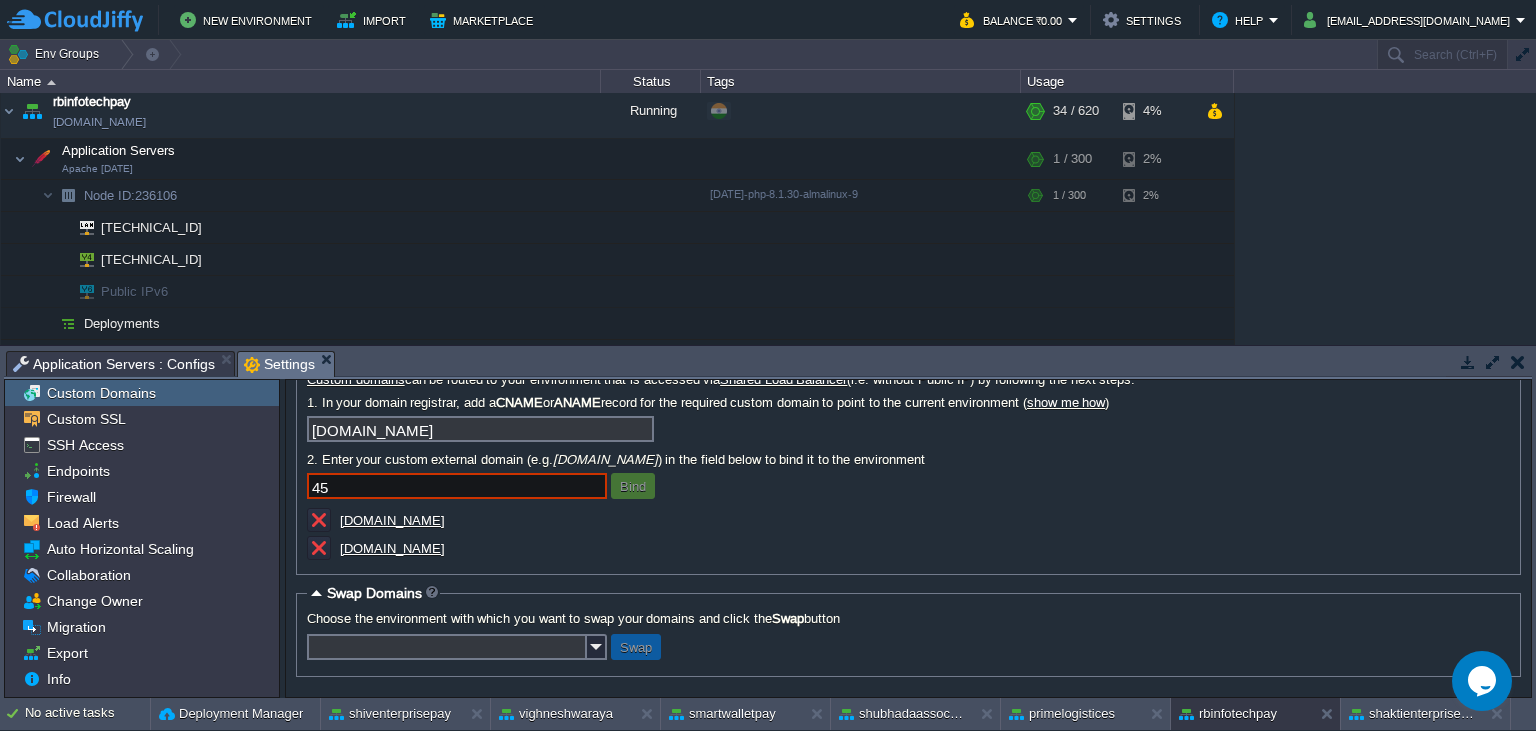type on "4" 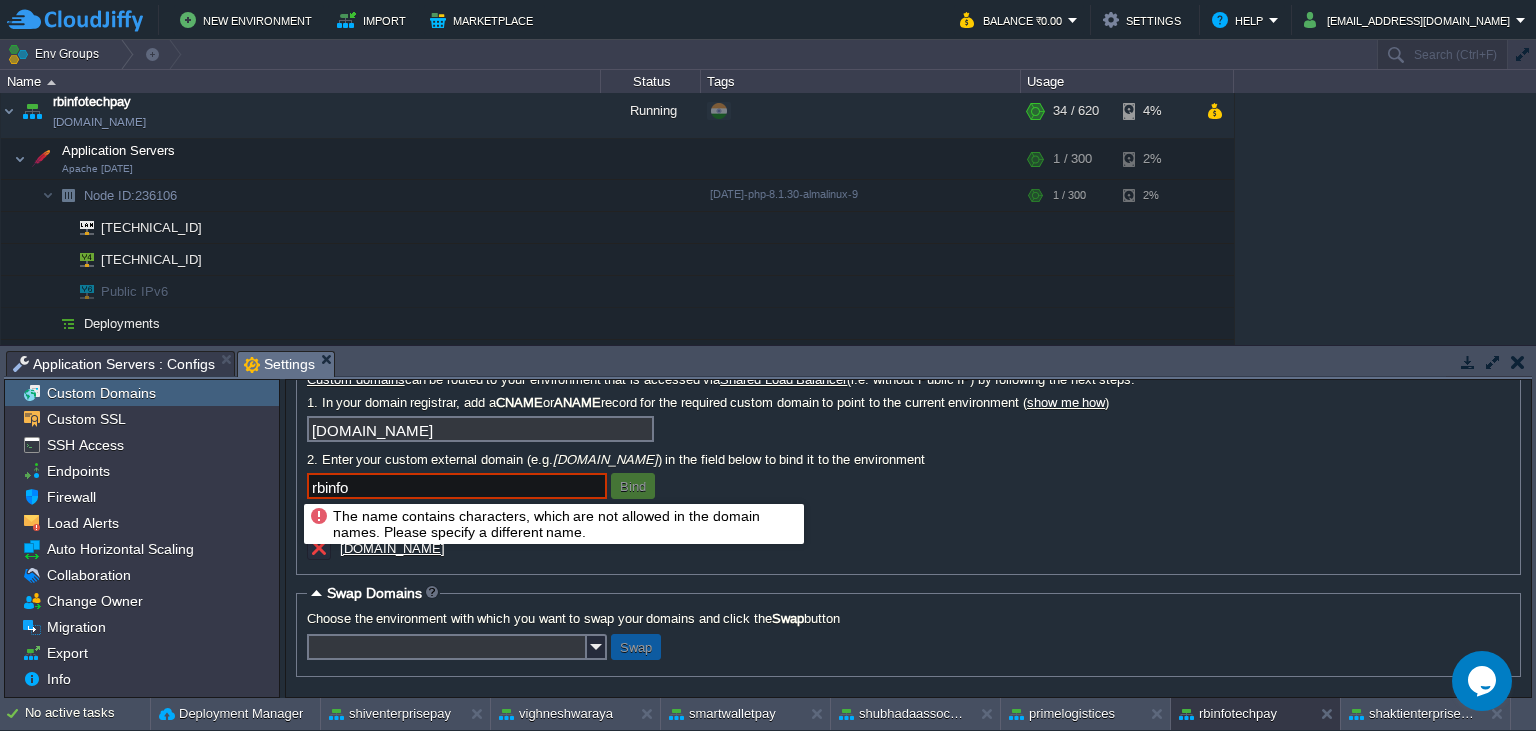 drag, startPoint x: 354, startPoint y: 486, endPoint x: 276, endPoint y: 486, distance: 78 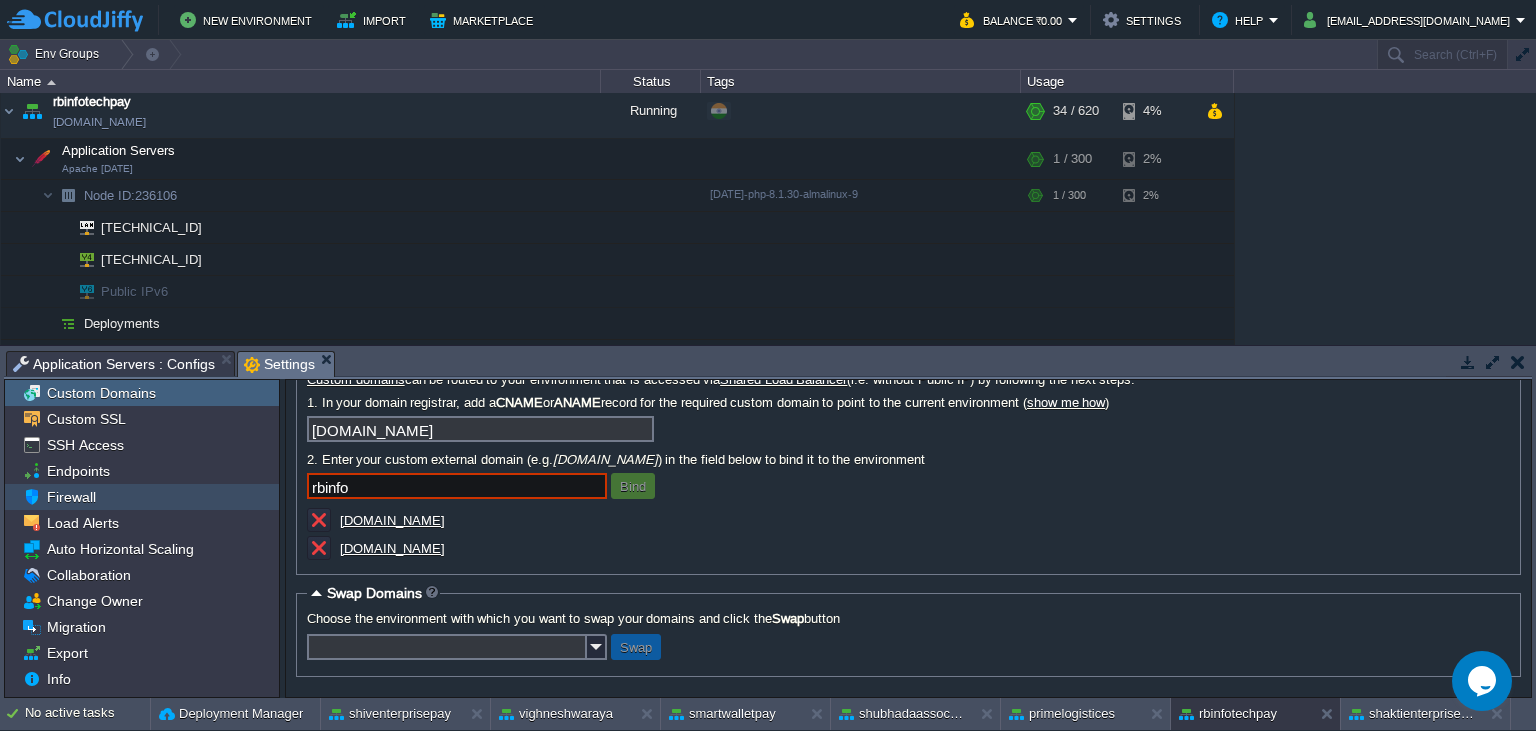 paste on "[DOMAIN_NAME]" 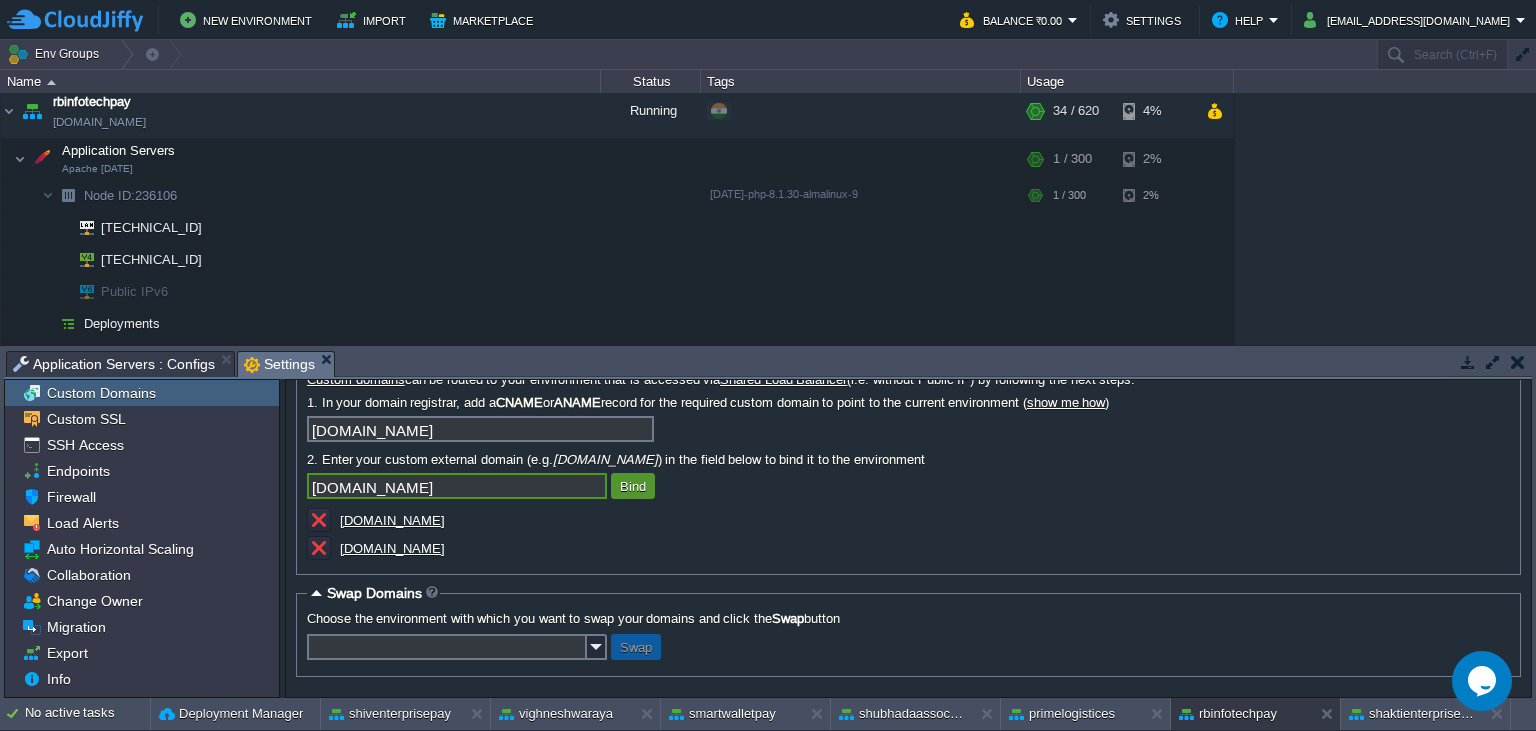 type on "[DOMAIN_NAME]" 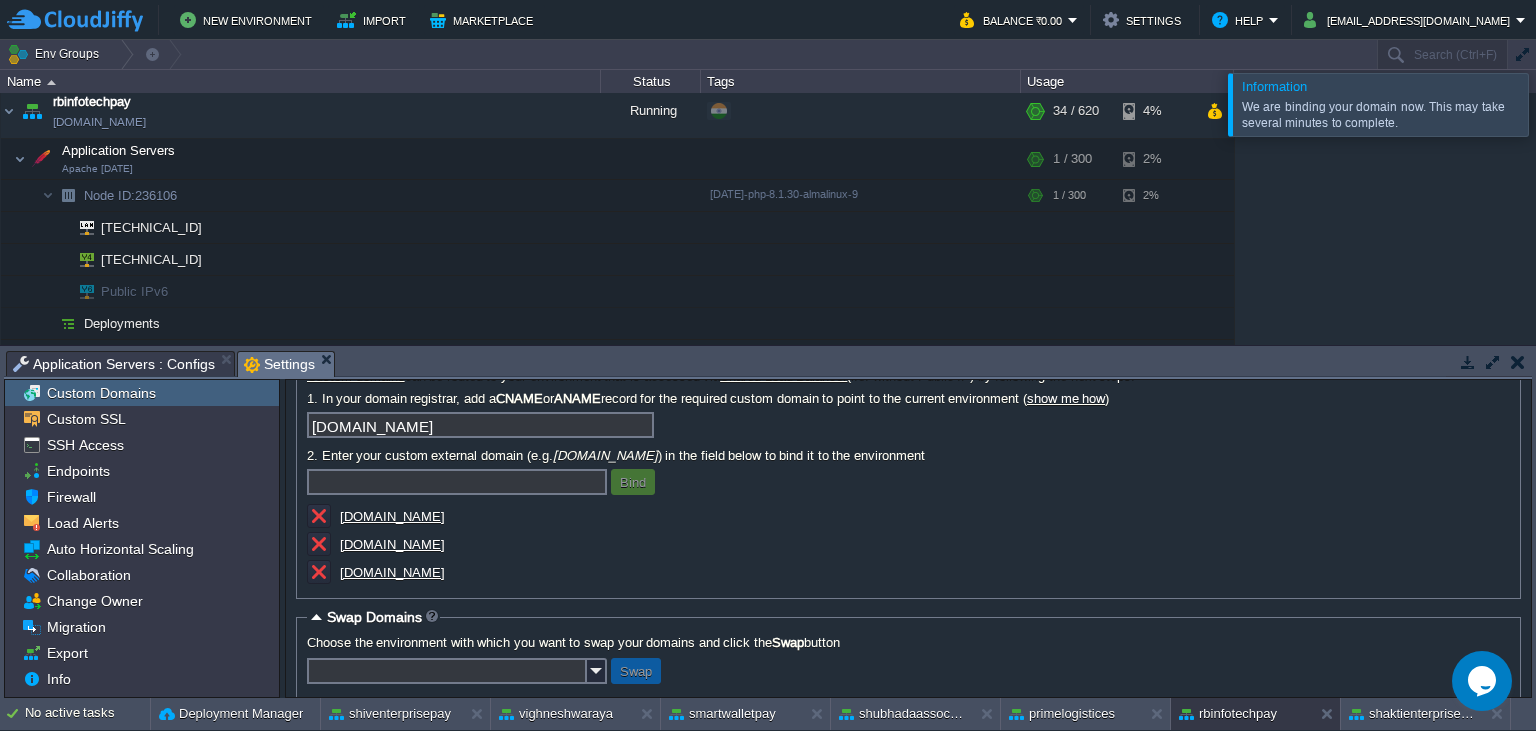 click at bounding box center [457, 482] 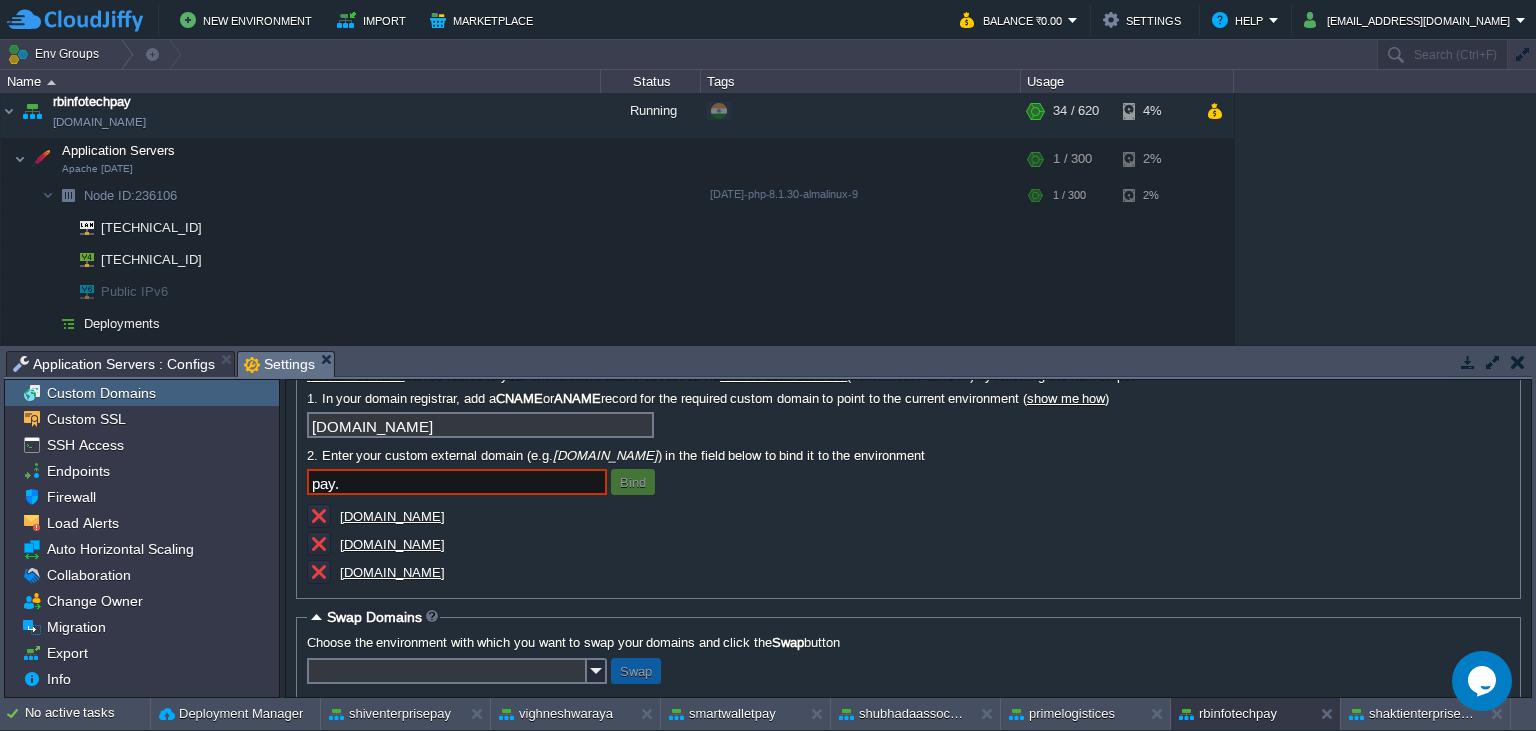 paste on "[DOMAIN_NAME]" 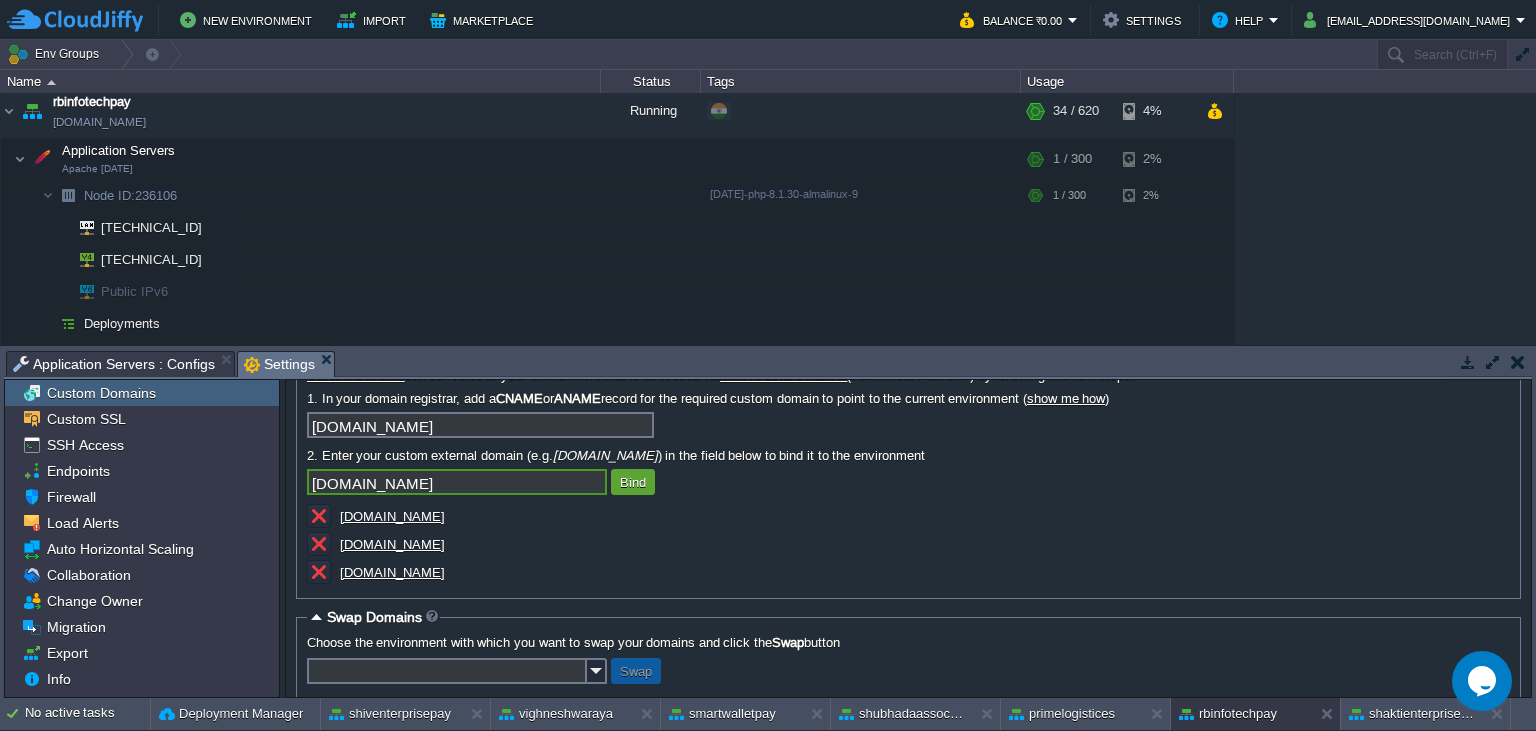 type on "[DOMAIN_NAME]" 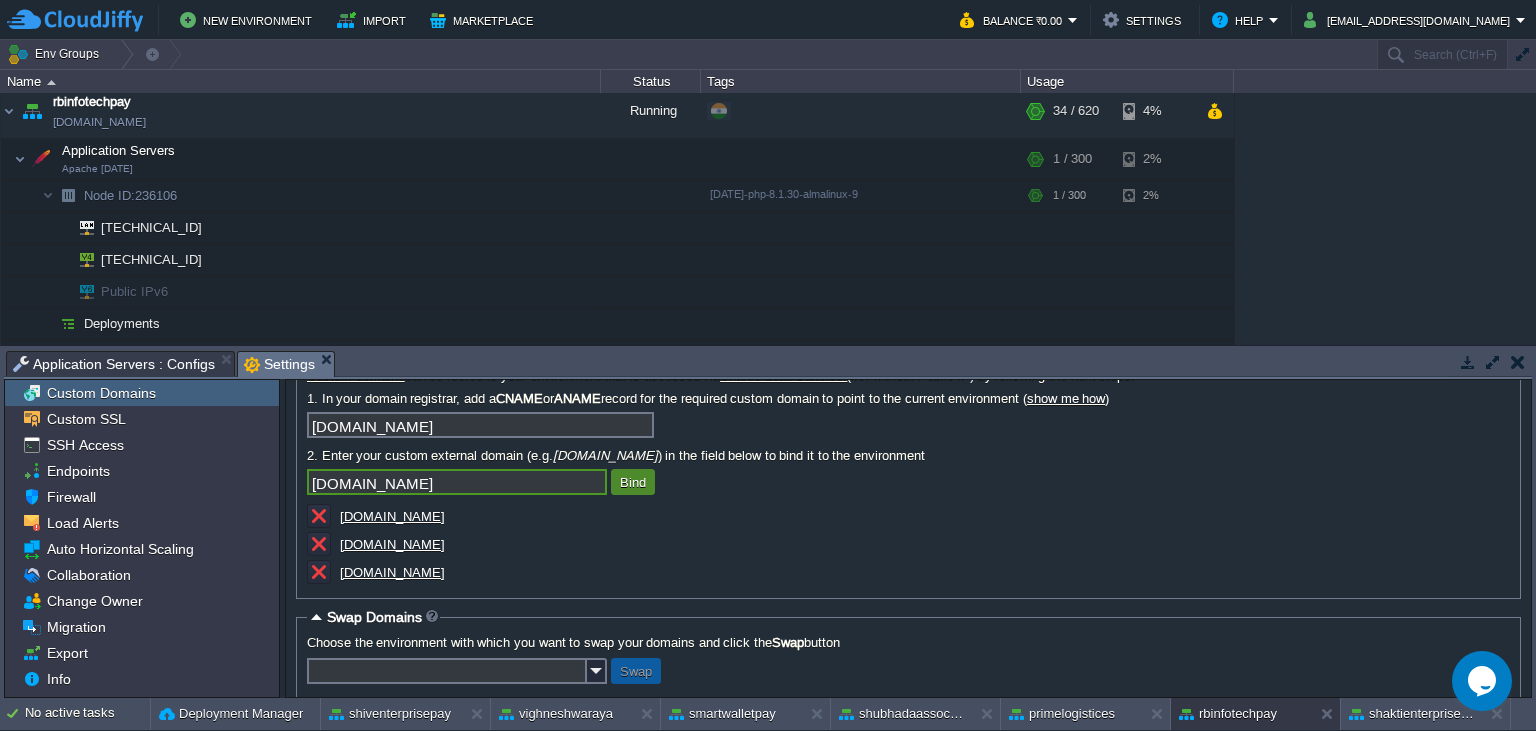 click on "Bind" at bounding box center (633, 482) 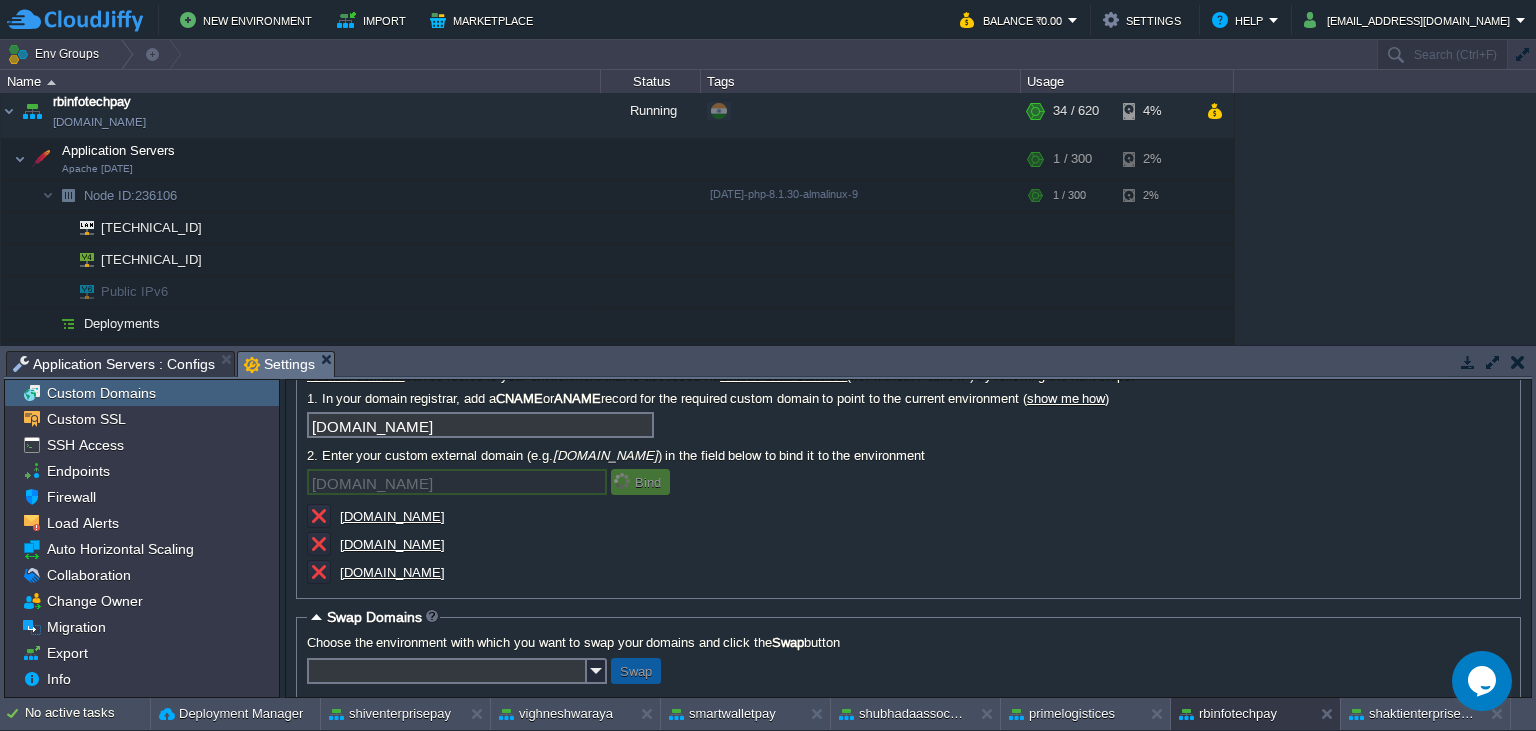 type 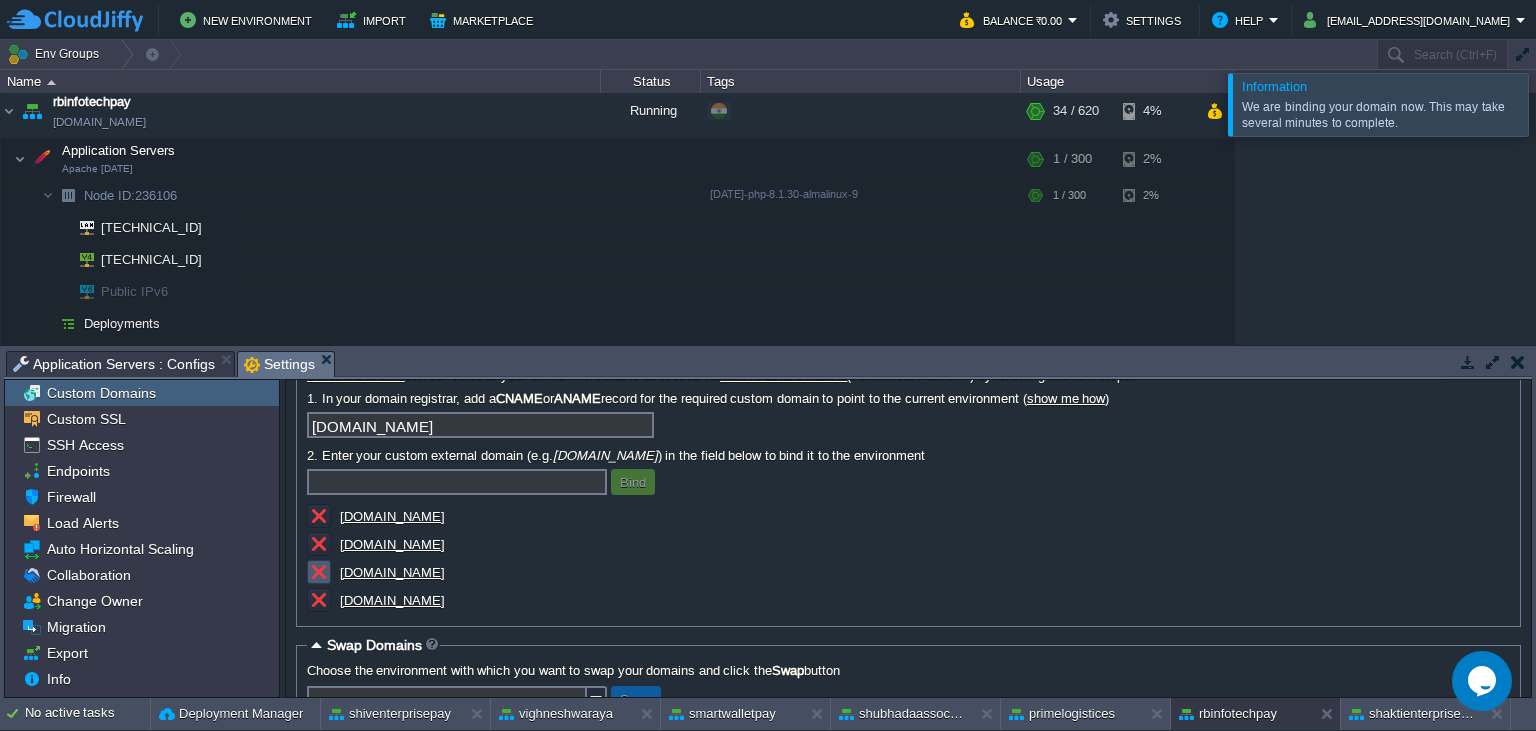 click at bounding box center [319, 572] 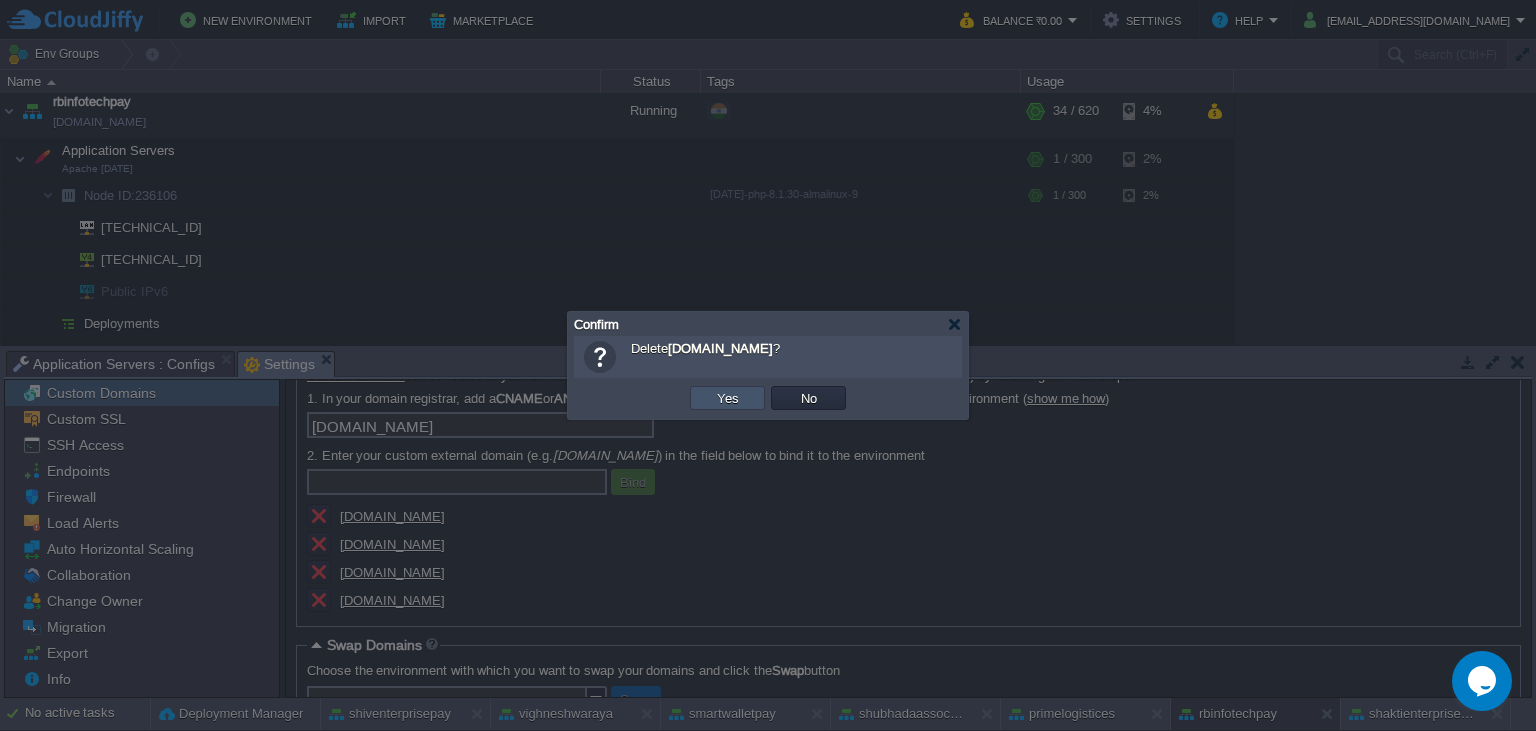 click on "Yes" at bounding box center [728, 398] 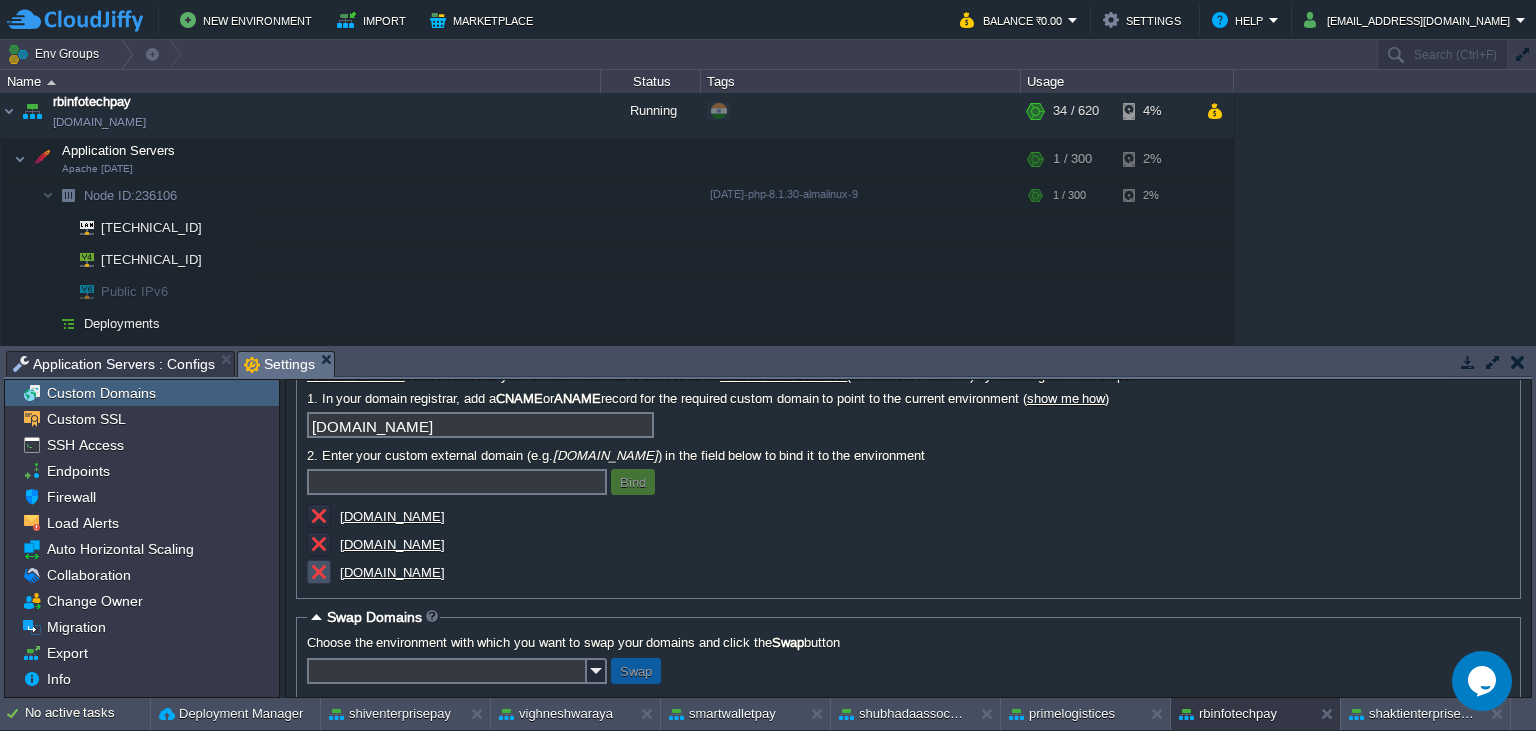 click at bounding box center (319, 572) 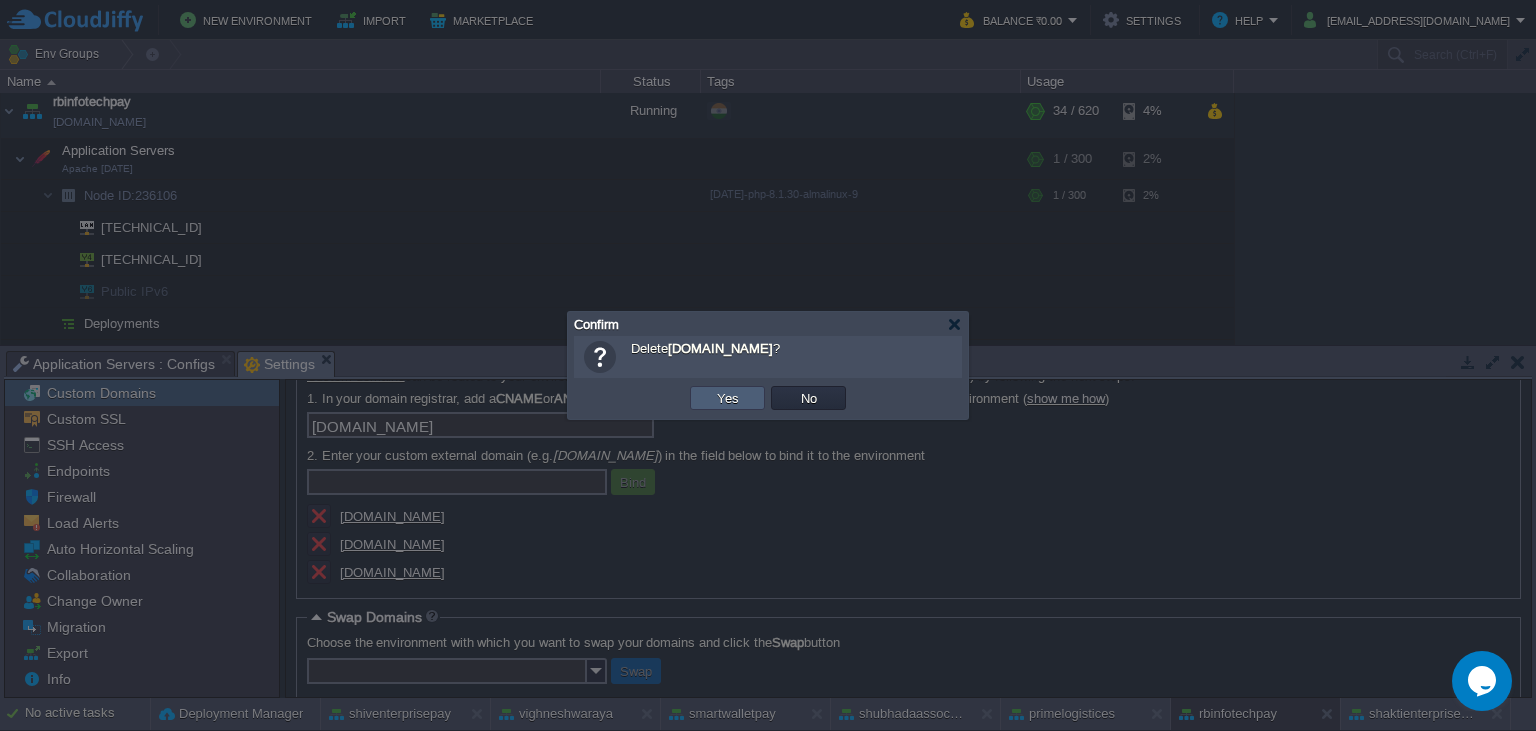 click on "Yes" at bounding box center [728, 398] 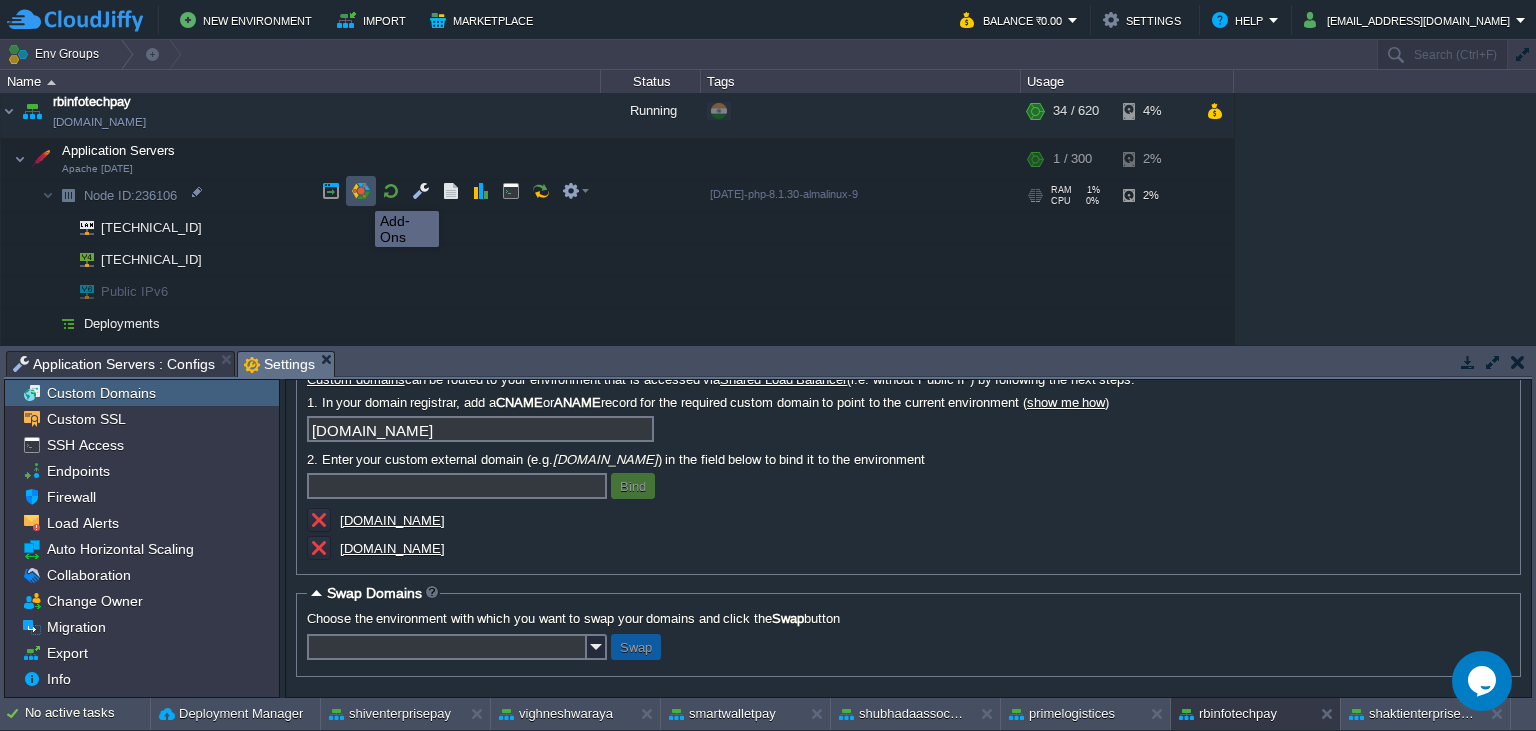 click at bounding box center (361, 191) 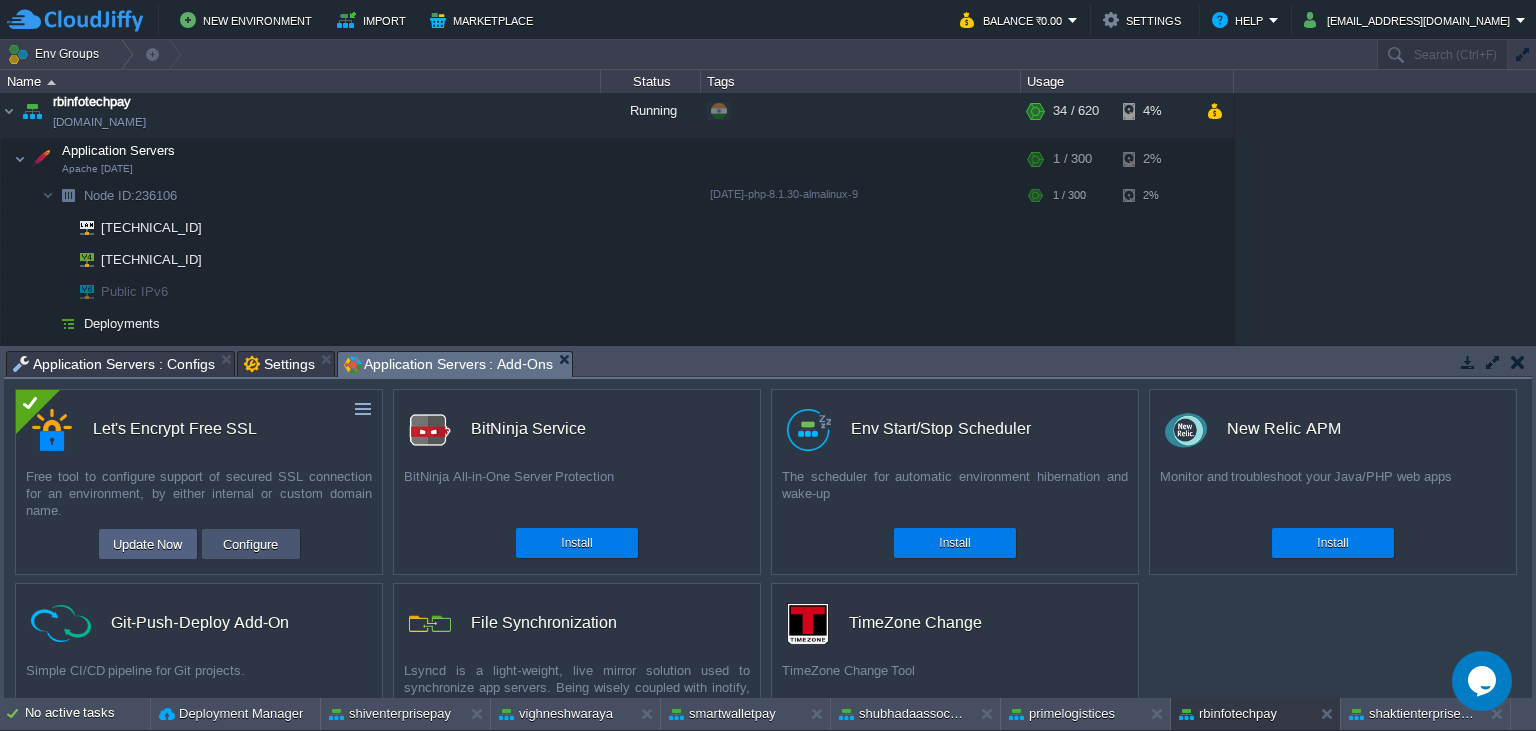 click on "Configure" at bounding box center (250, 544) 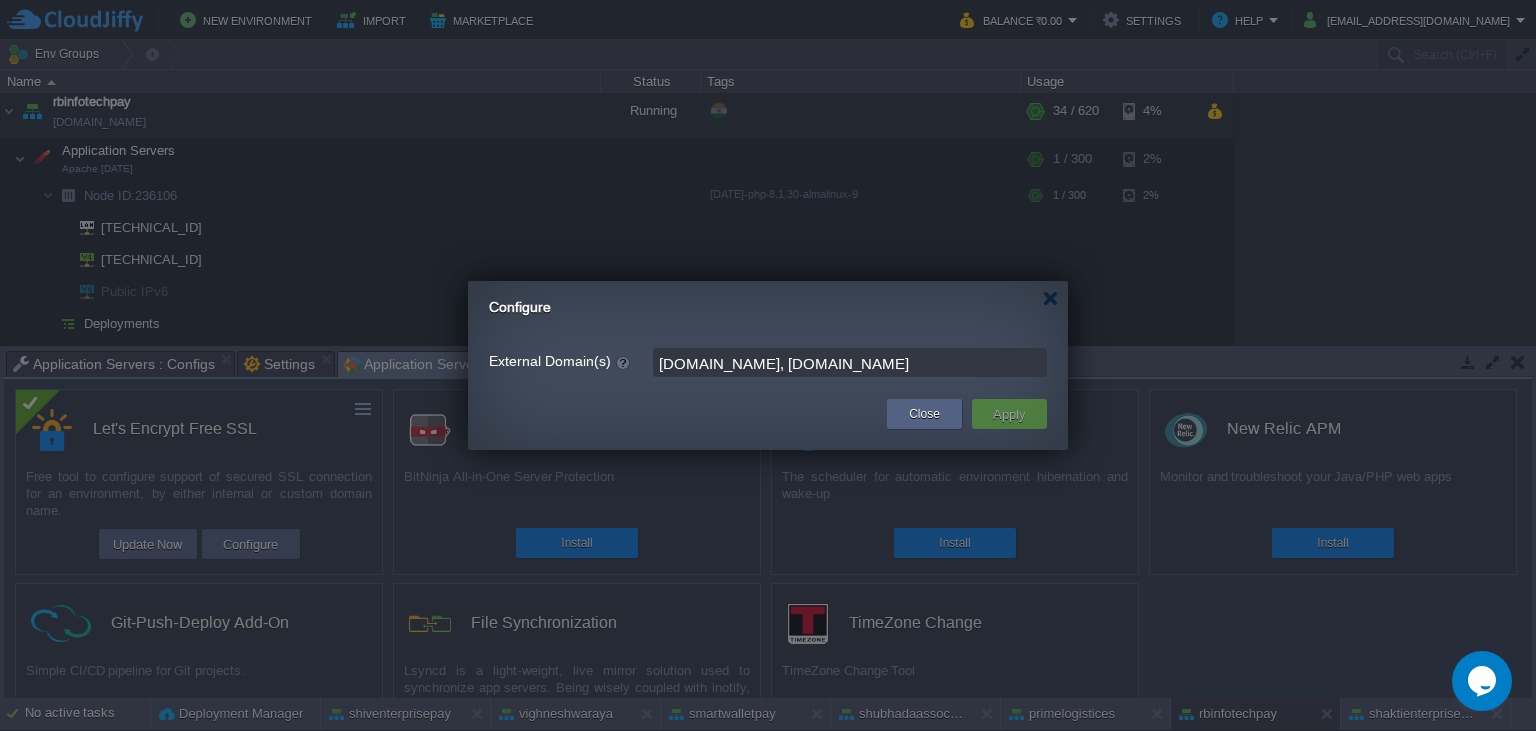 drag, startPoint x: 803, startPoint y: 374, endPoint x: 567, endPoint y: 413, distance: 239.20076 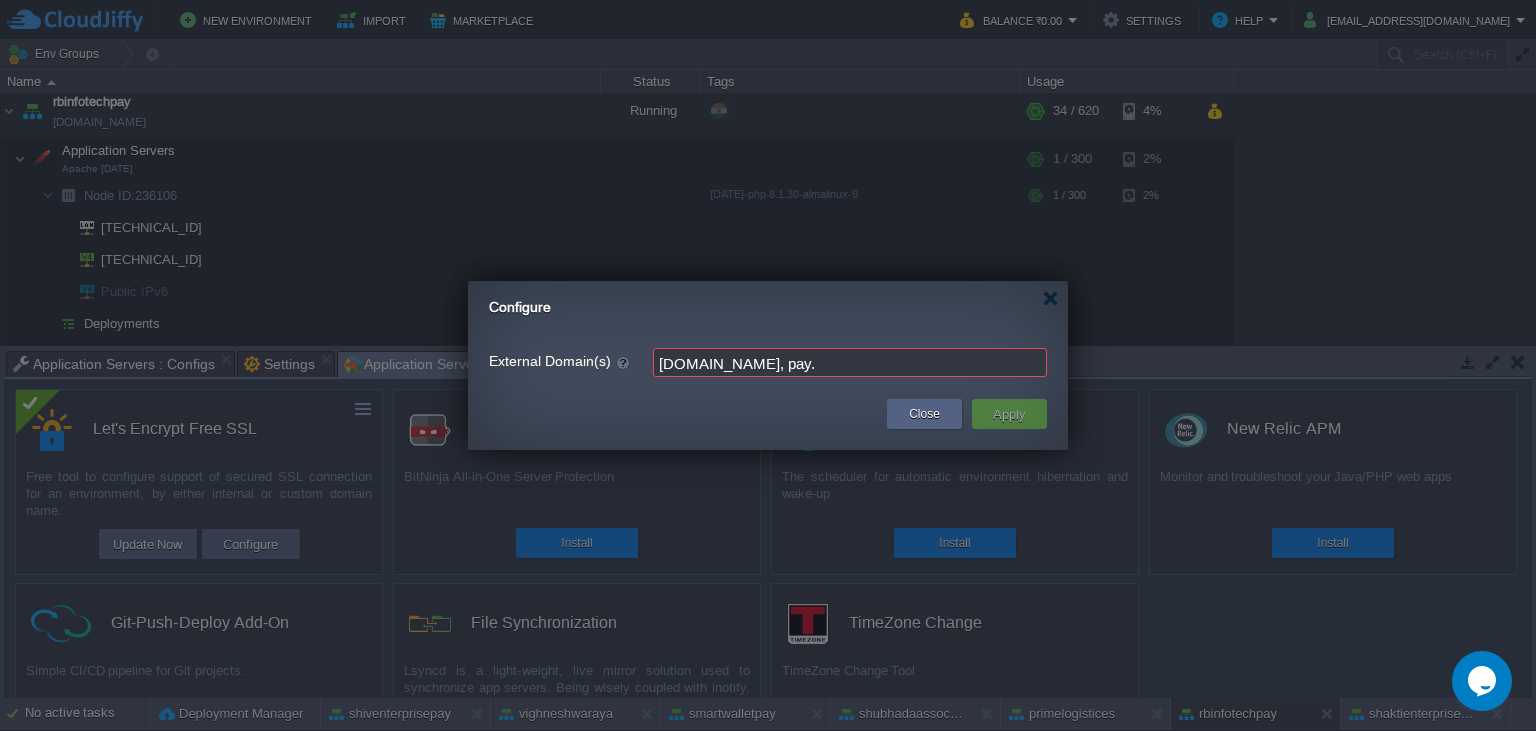 paste on "[DOMAIN_NAME]" 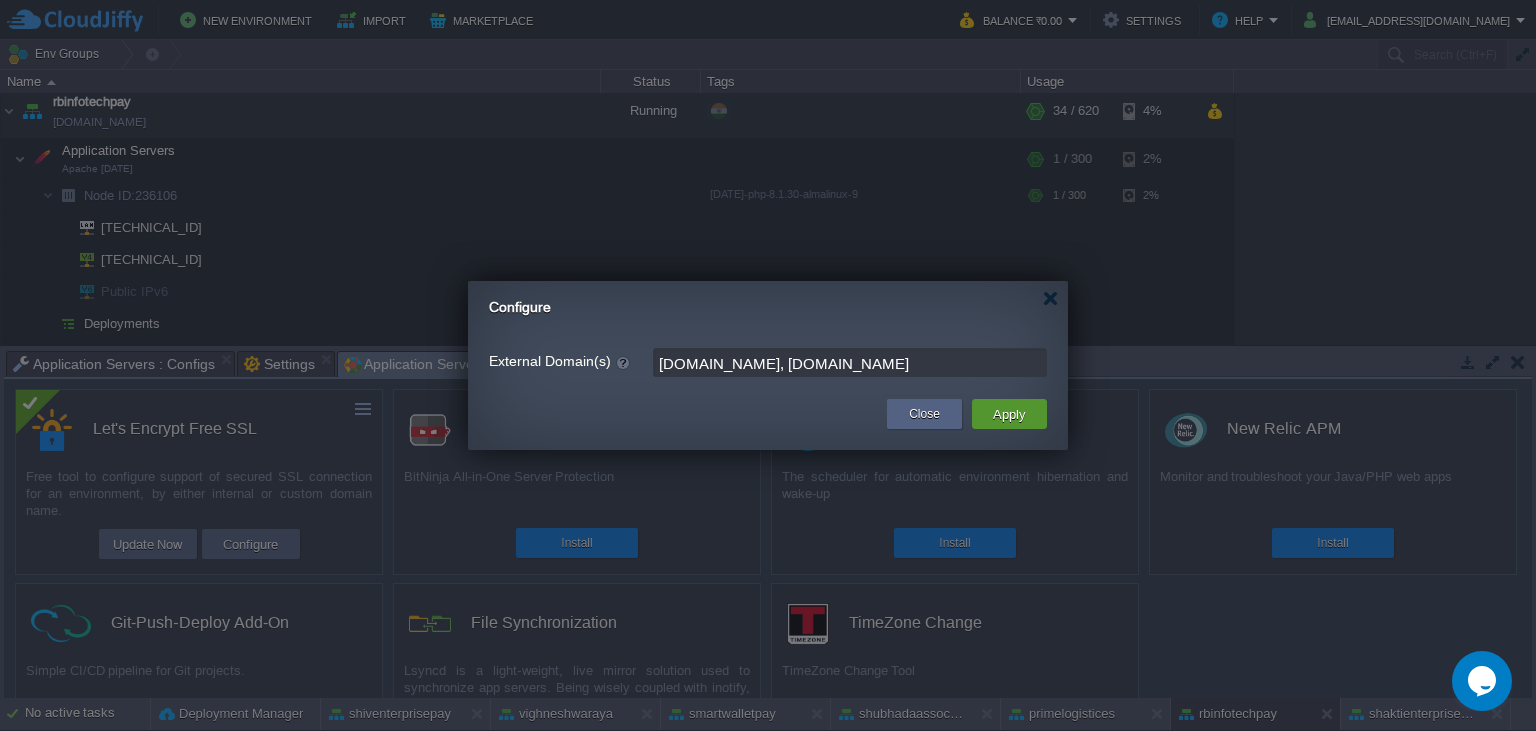 click on "Apply" at bounding box center [1009, 414] 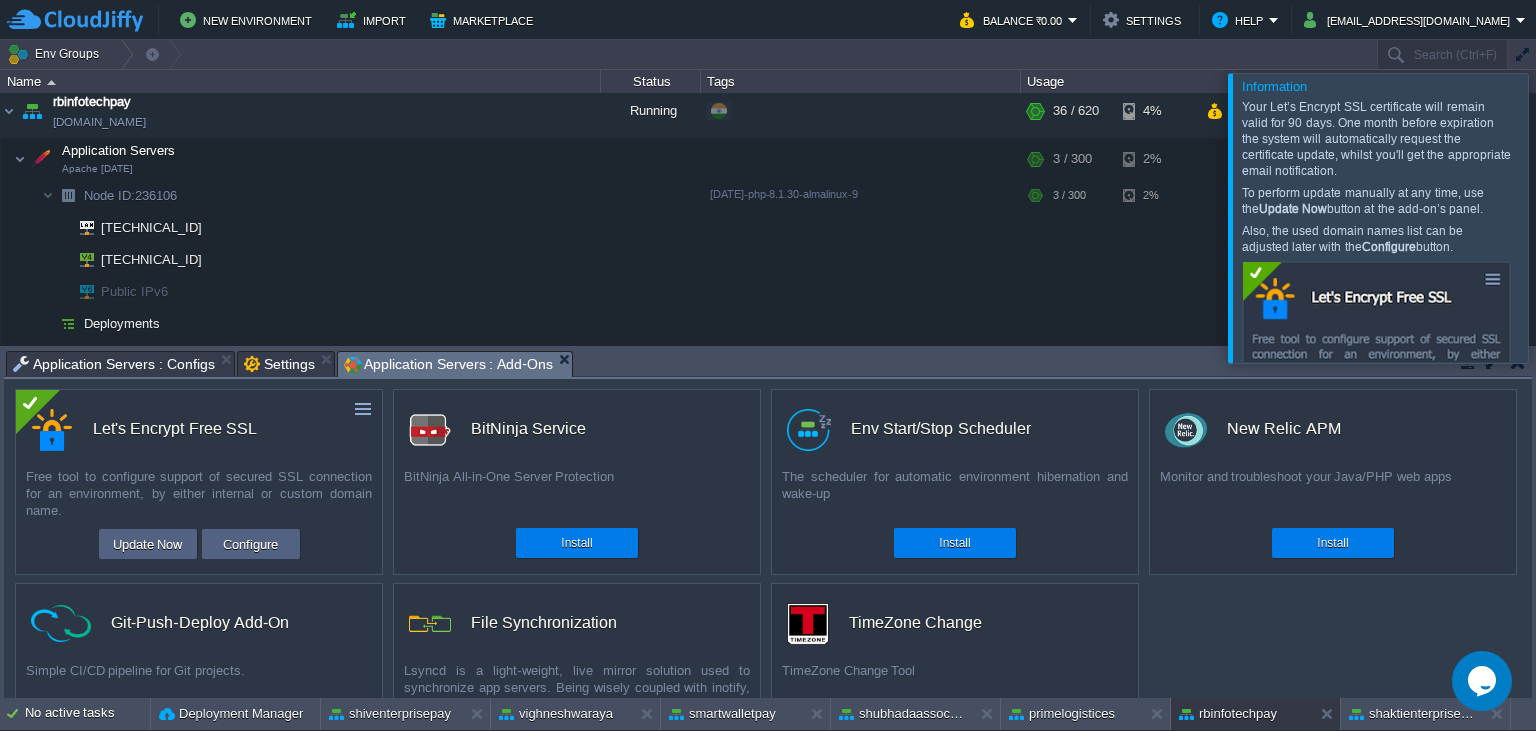 click at bounding box center (1560, 217) 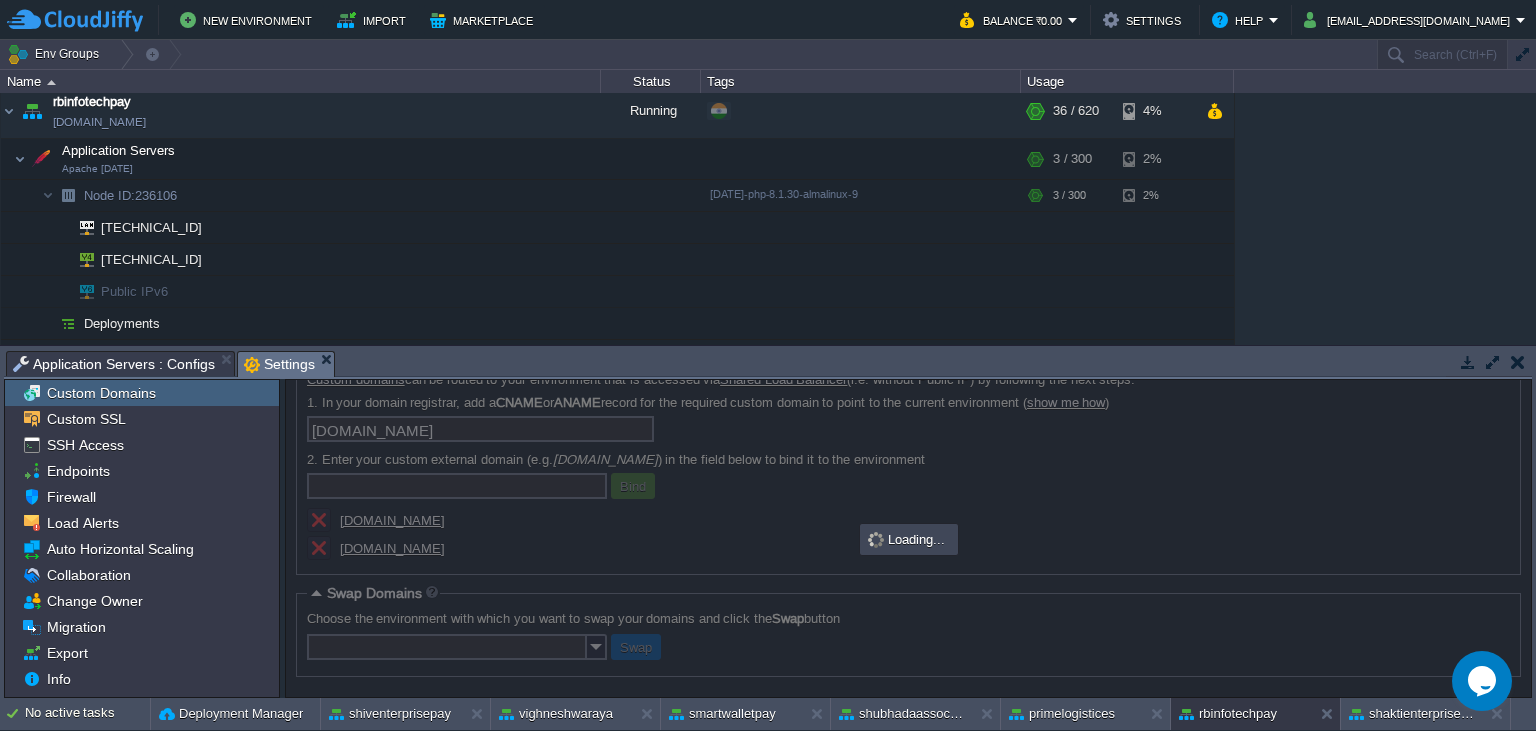 scroll, scrollTop: 40, scrollLeft: 0, axis: vertical 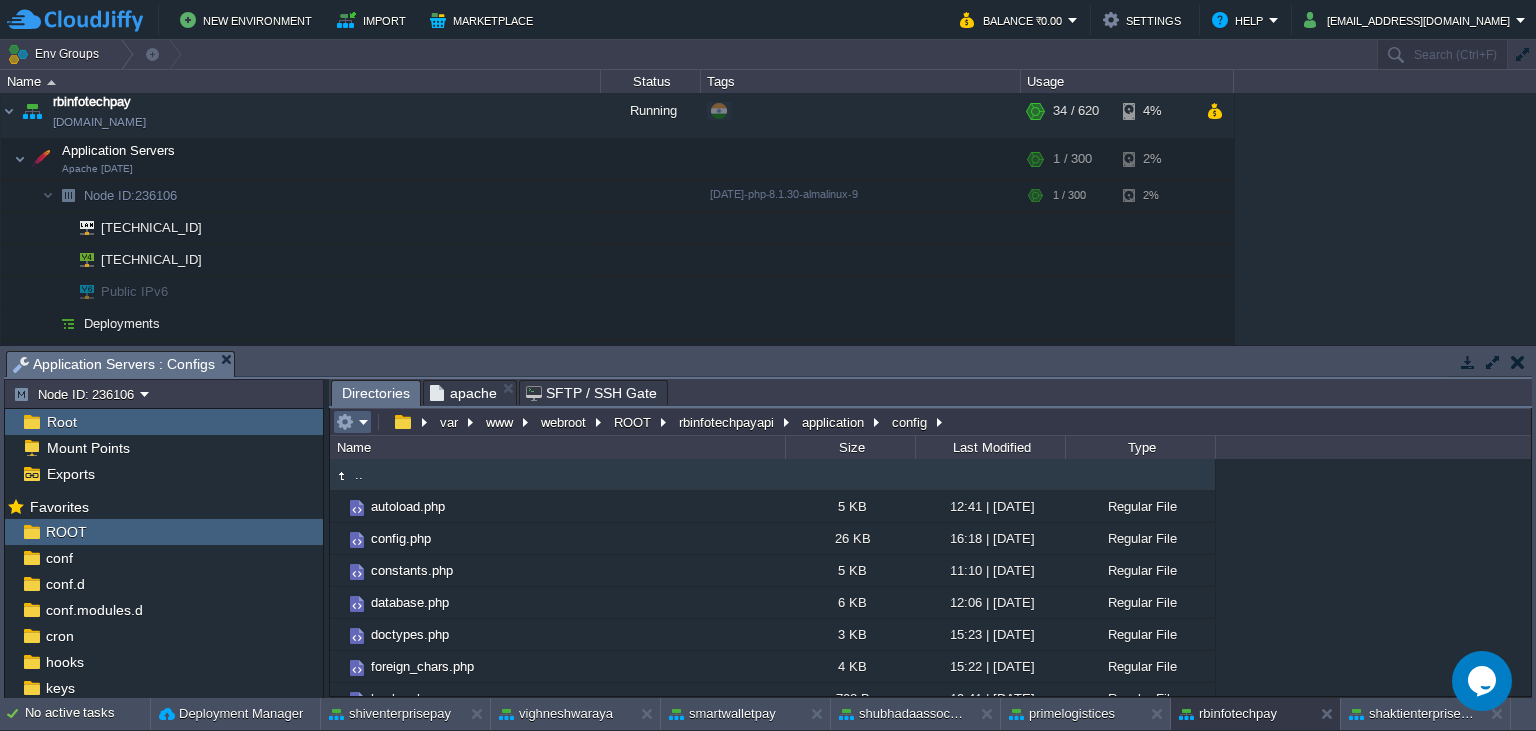 click at bounding box center (345, 422) 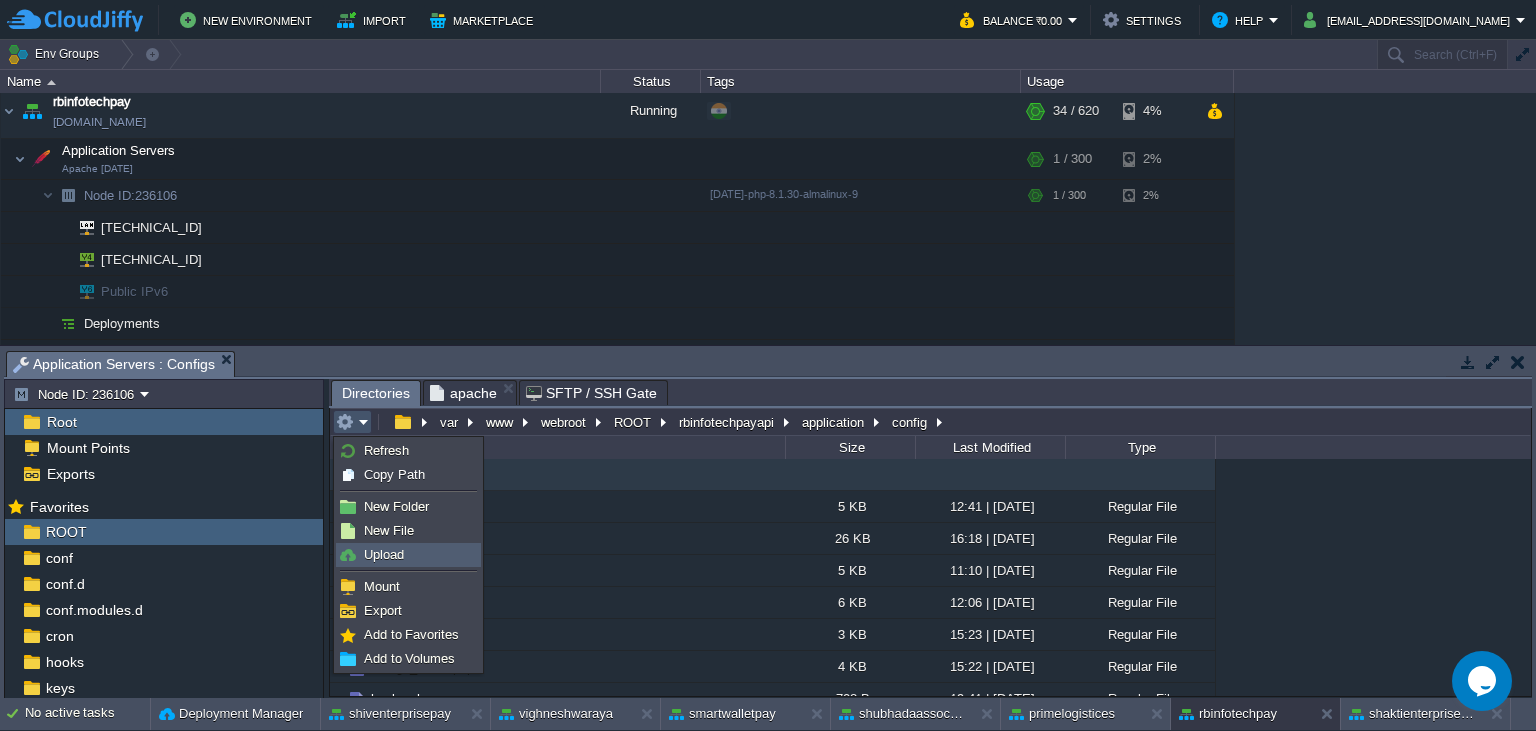 click on "Upload" at bounding box center [408, 555] 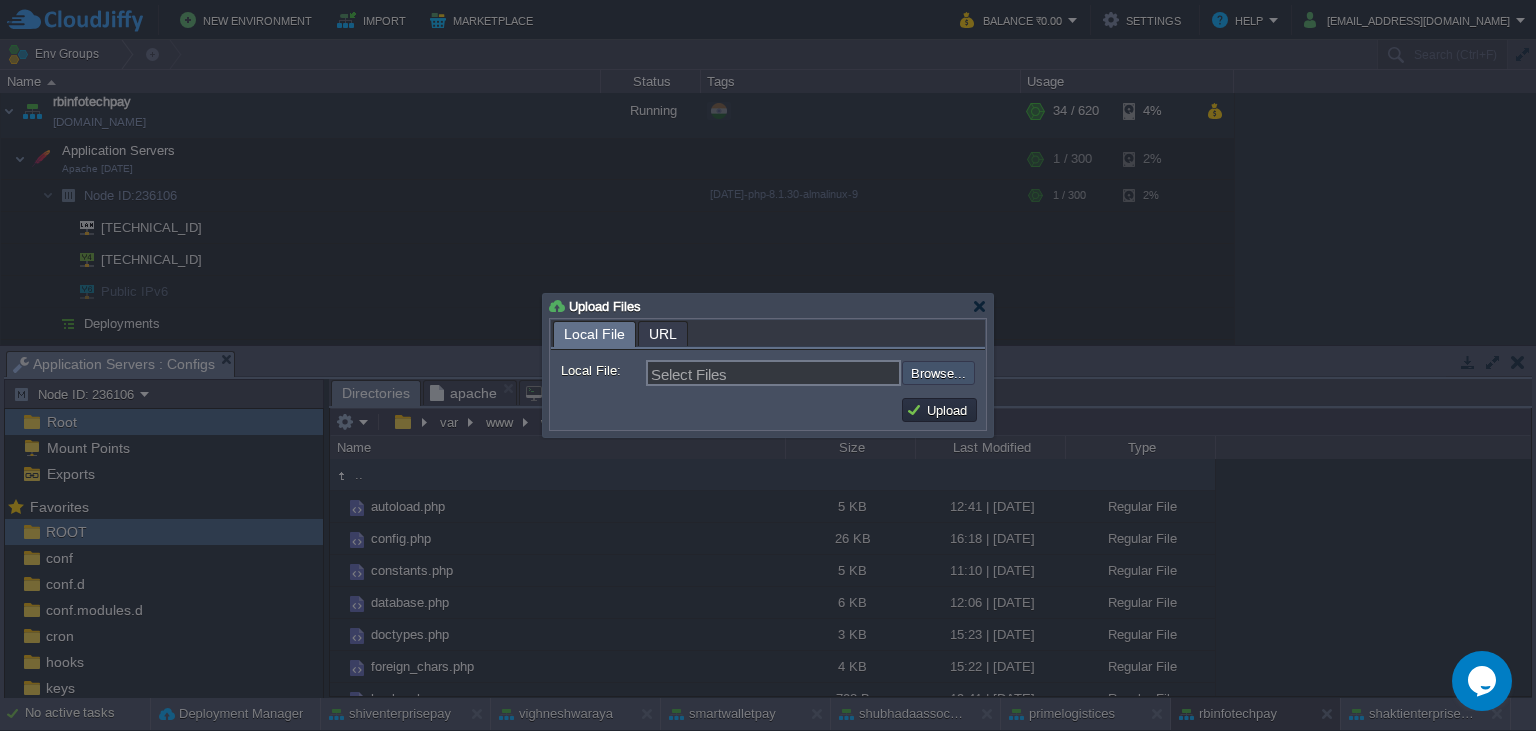 click at bounding box center (848, 373) 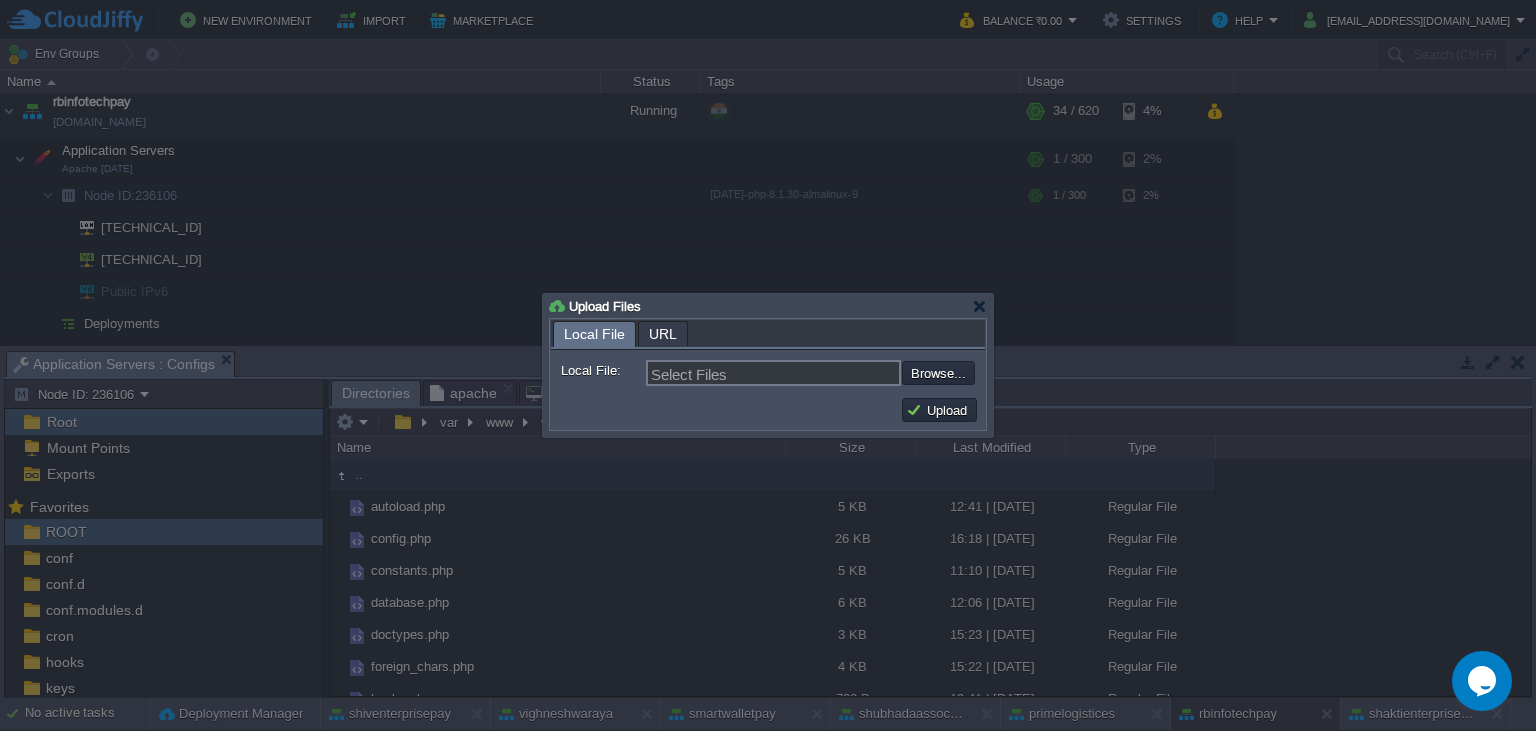 type on "C:\fakepath\config.php" 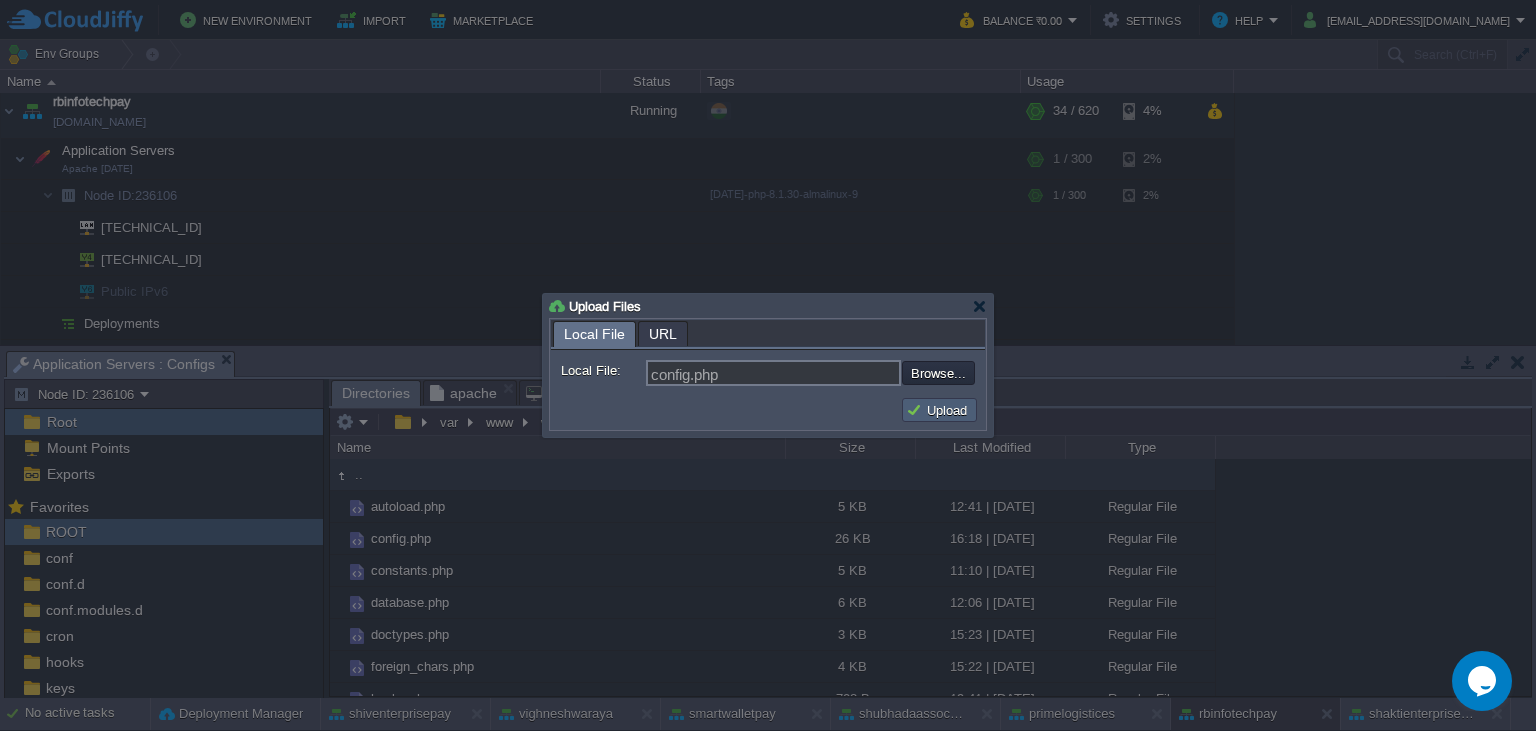 click on "Upload" at bounding box center [939, 410] 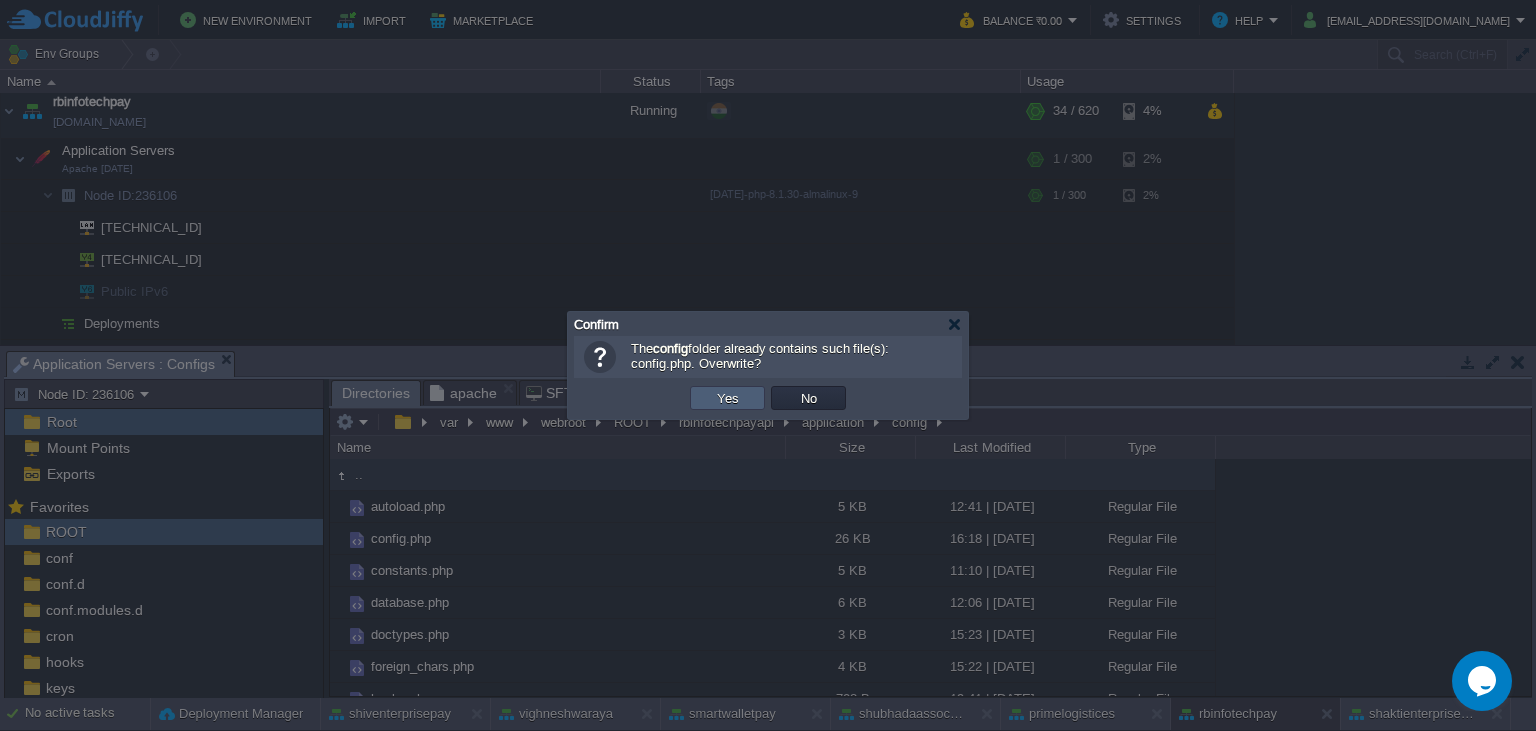 click on "Yes" at bounding box center [727, 398] 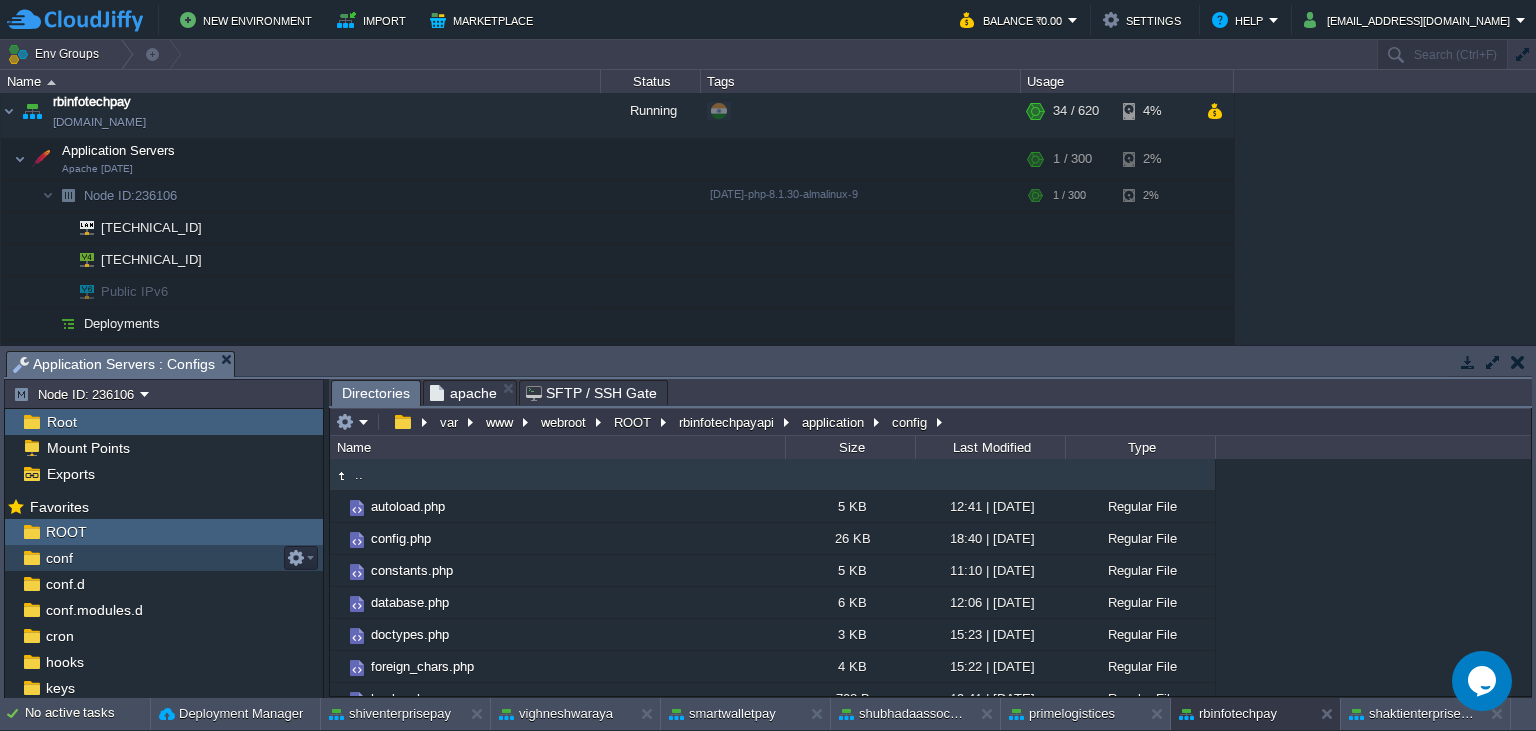 click on "conf" at bounding box center [164, 558] 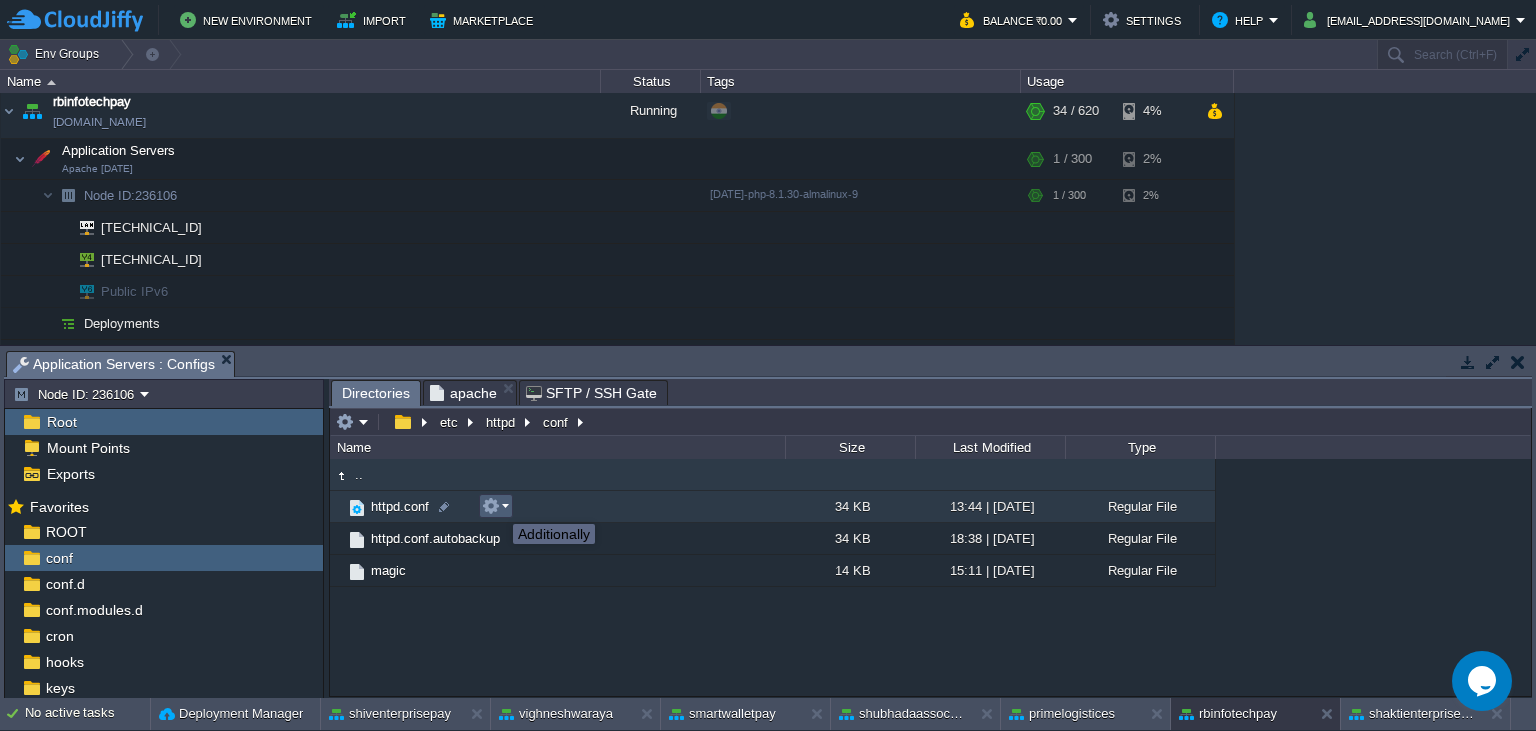 click at bounding box center [491, 506] 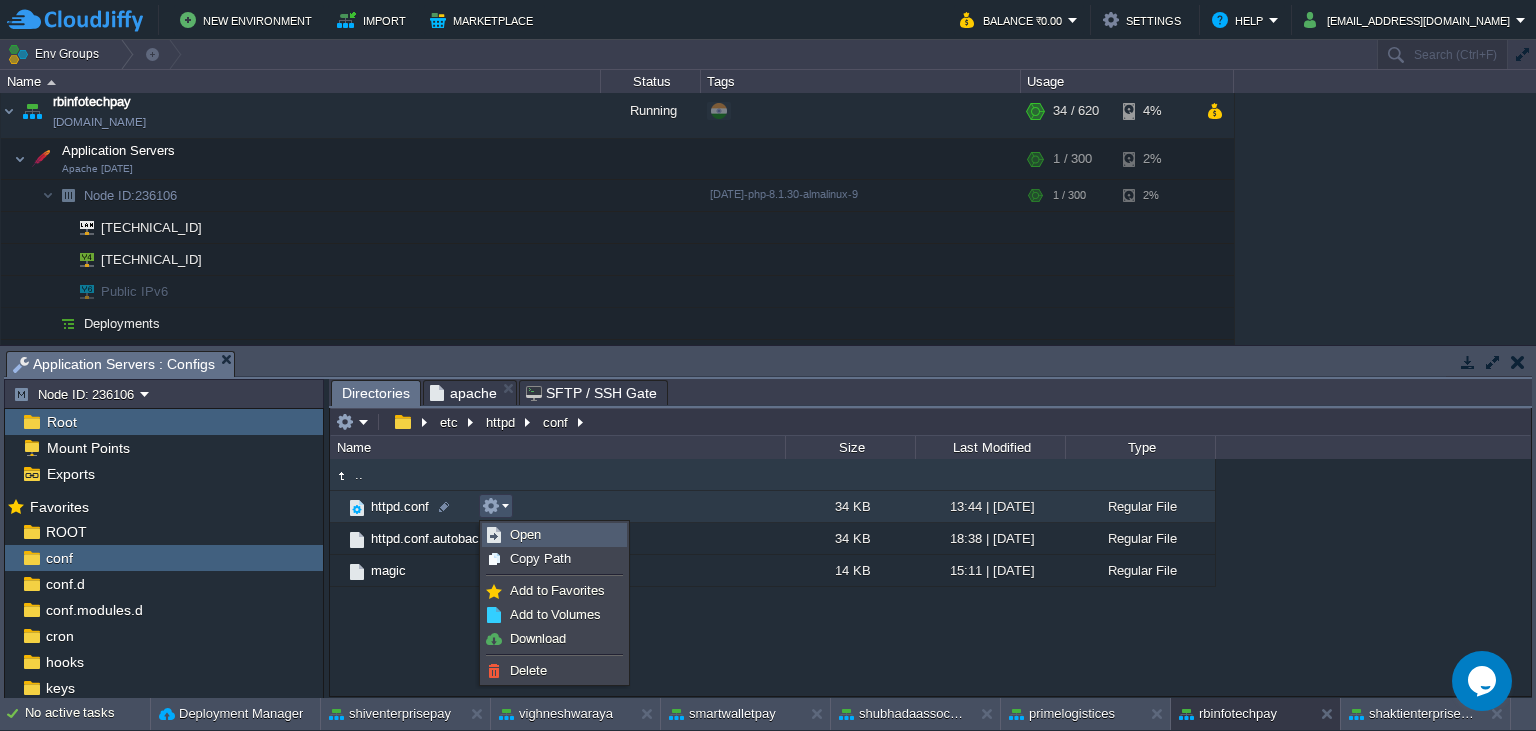 click on "Open" at bounding box center (525, 534) 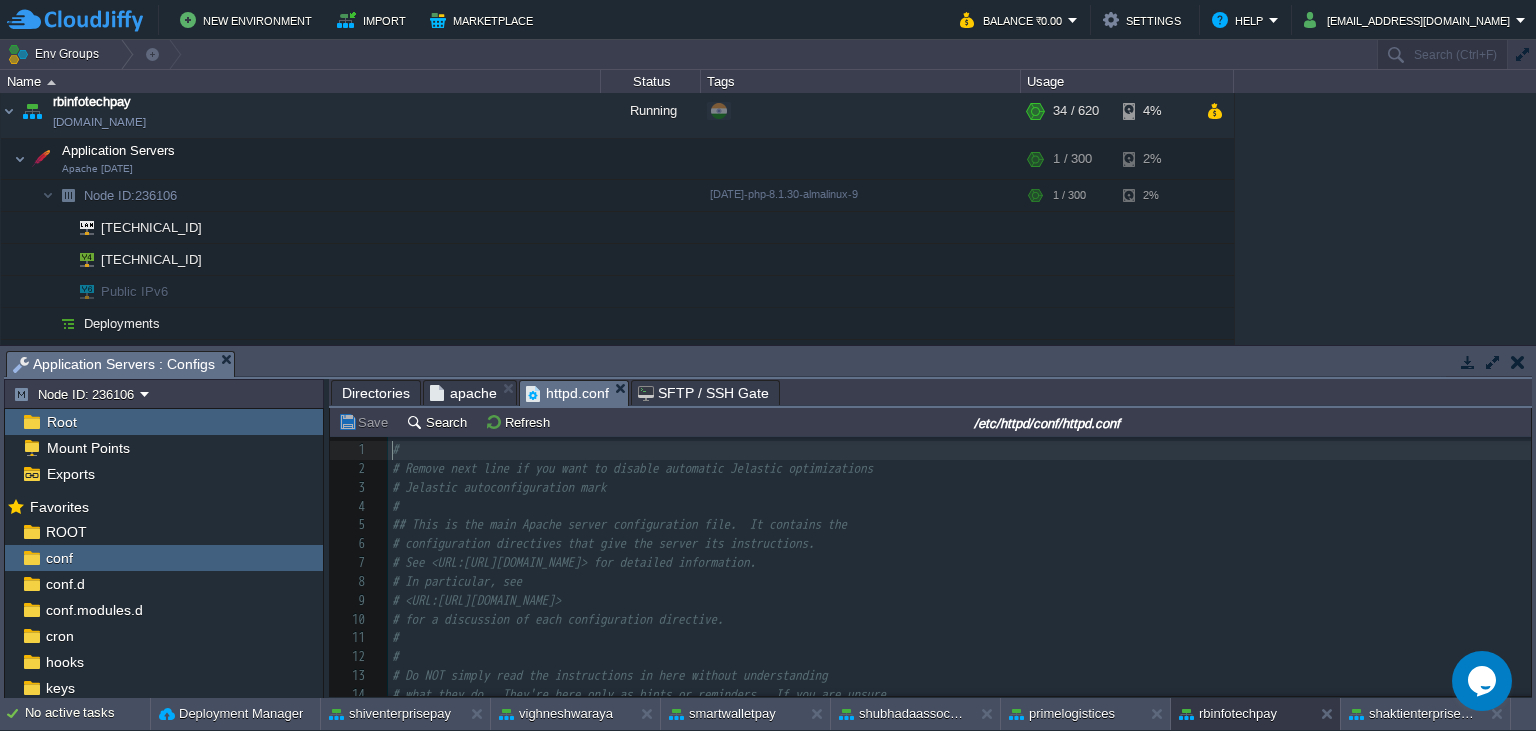 scroll, scrollTop: 7, scrollLeft: 0, axis: vertical 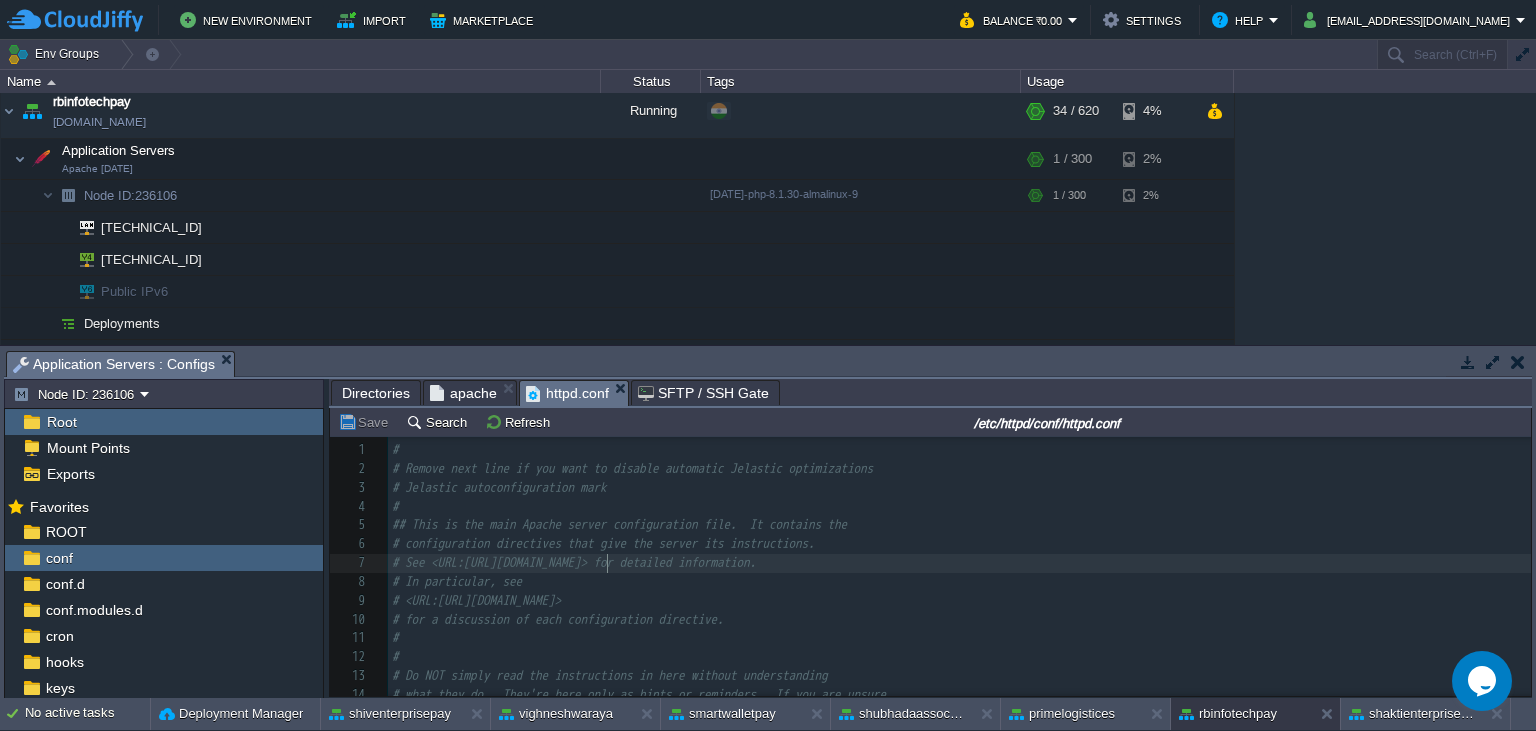 click on "# See <URL:[URL][DOMAIN_NAME]> for detailed information." at bounding box center [574, 562] 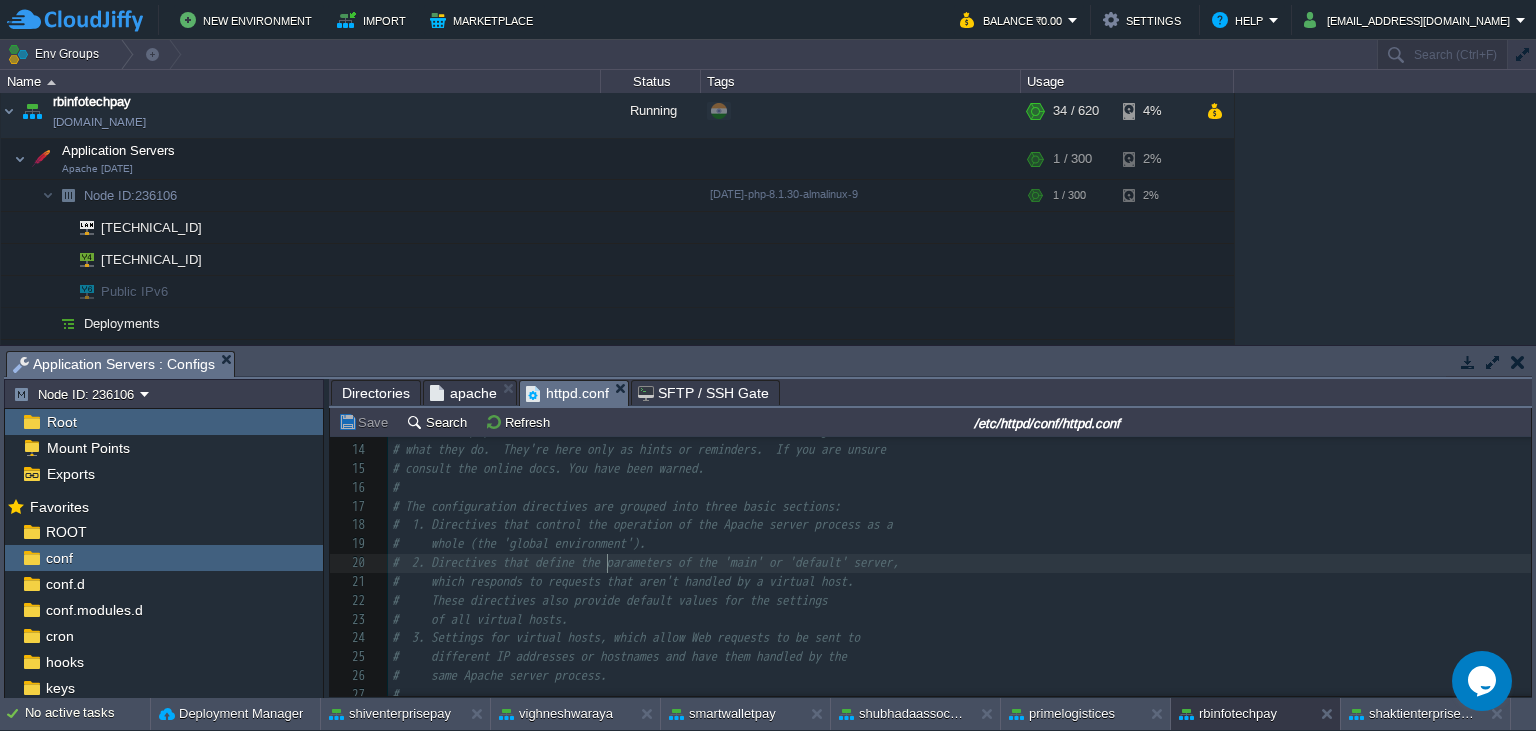 scroll, scrollTop: 1225, scrollLeft: 0, axis: vertical 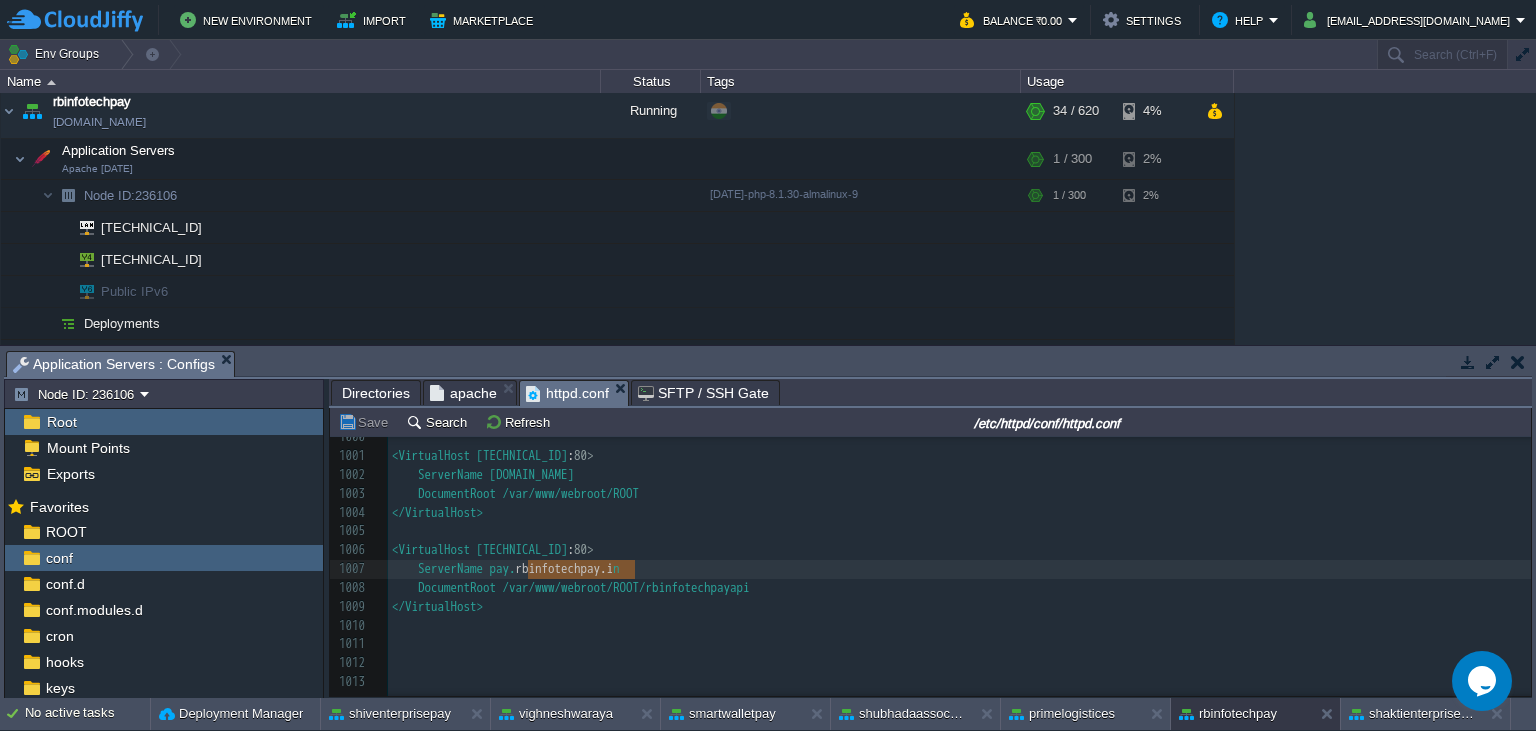 type on "[DOMAIN_NAME]" 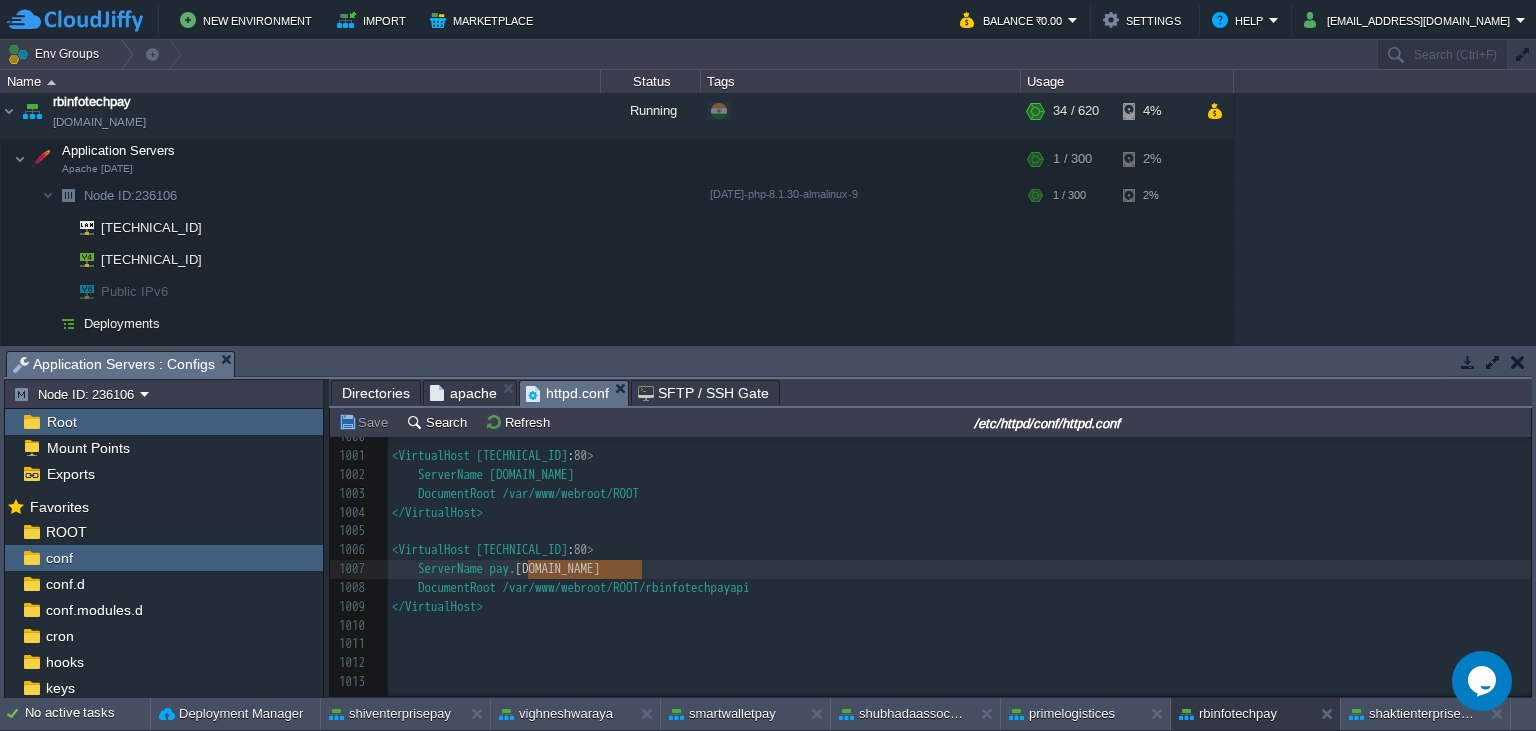 drag, startPoint x: 530, startPoint y: 571, endPoint x: 641, endPoint y: 570, distance: 111.0045 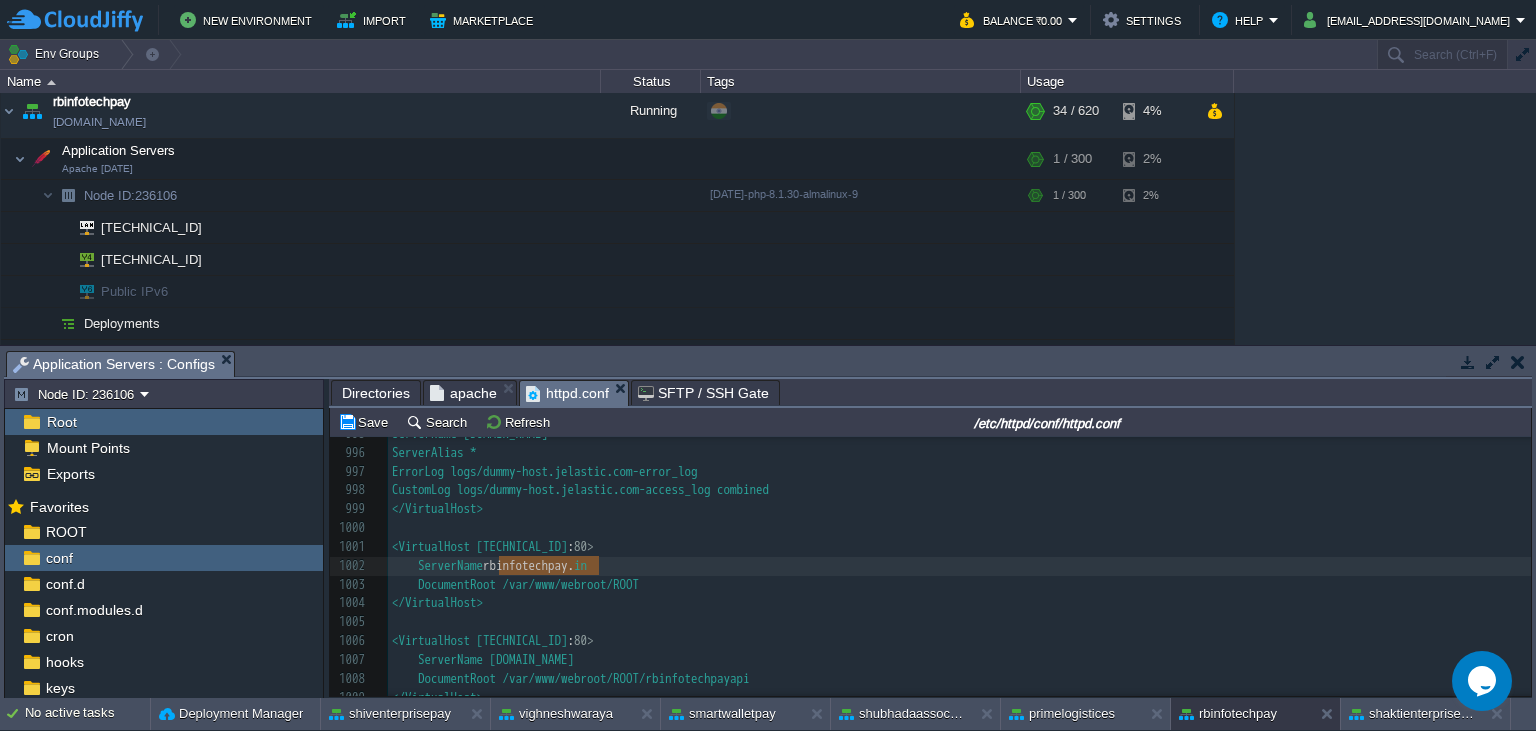 type on "[DOMAIN_NAME]" 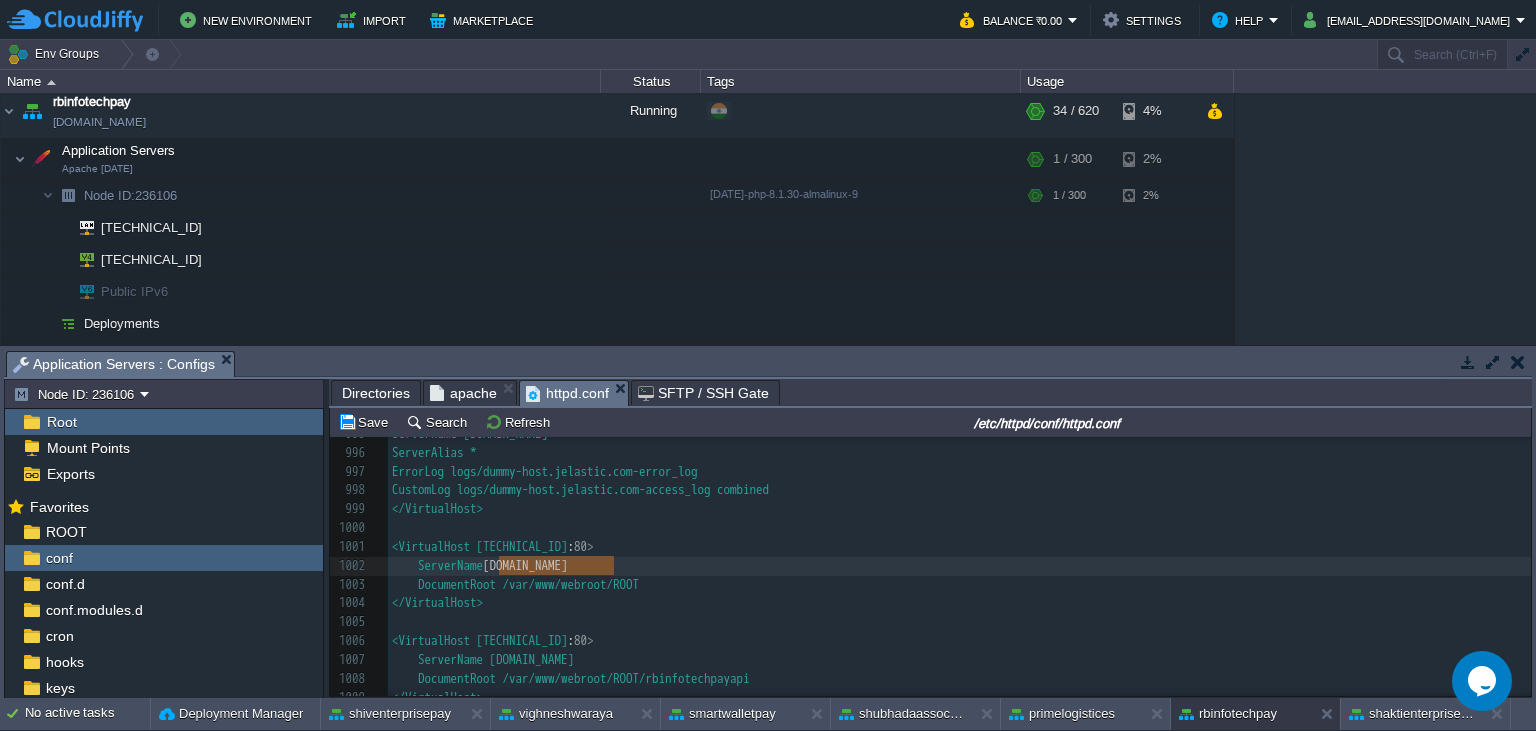 drag, startPoint x: 502, startPoint y: 568, endPoint x: 616, endPoint y: 572, distance: 114.07015 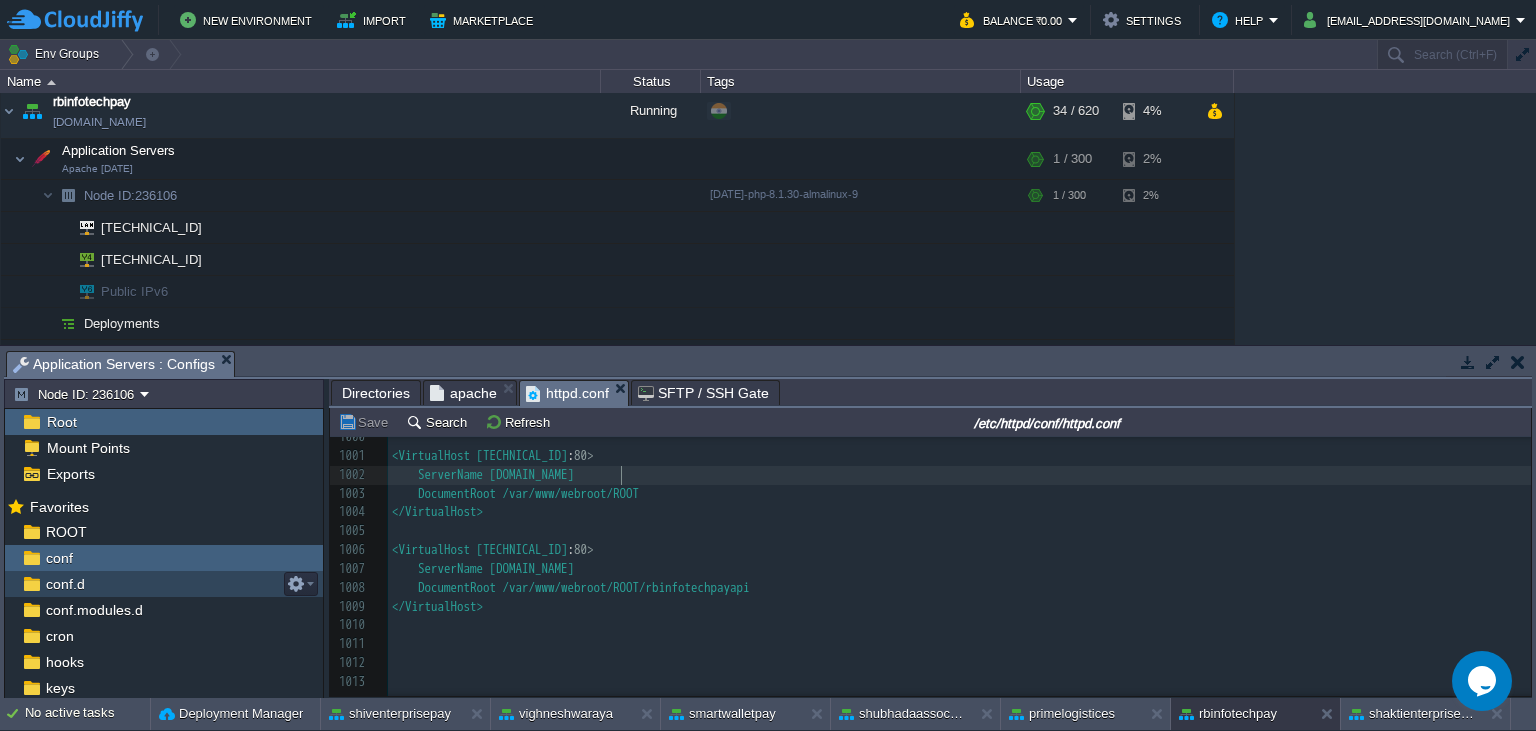 click on "conf.d" at bounding box center [164, 584] 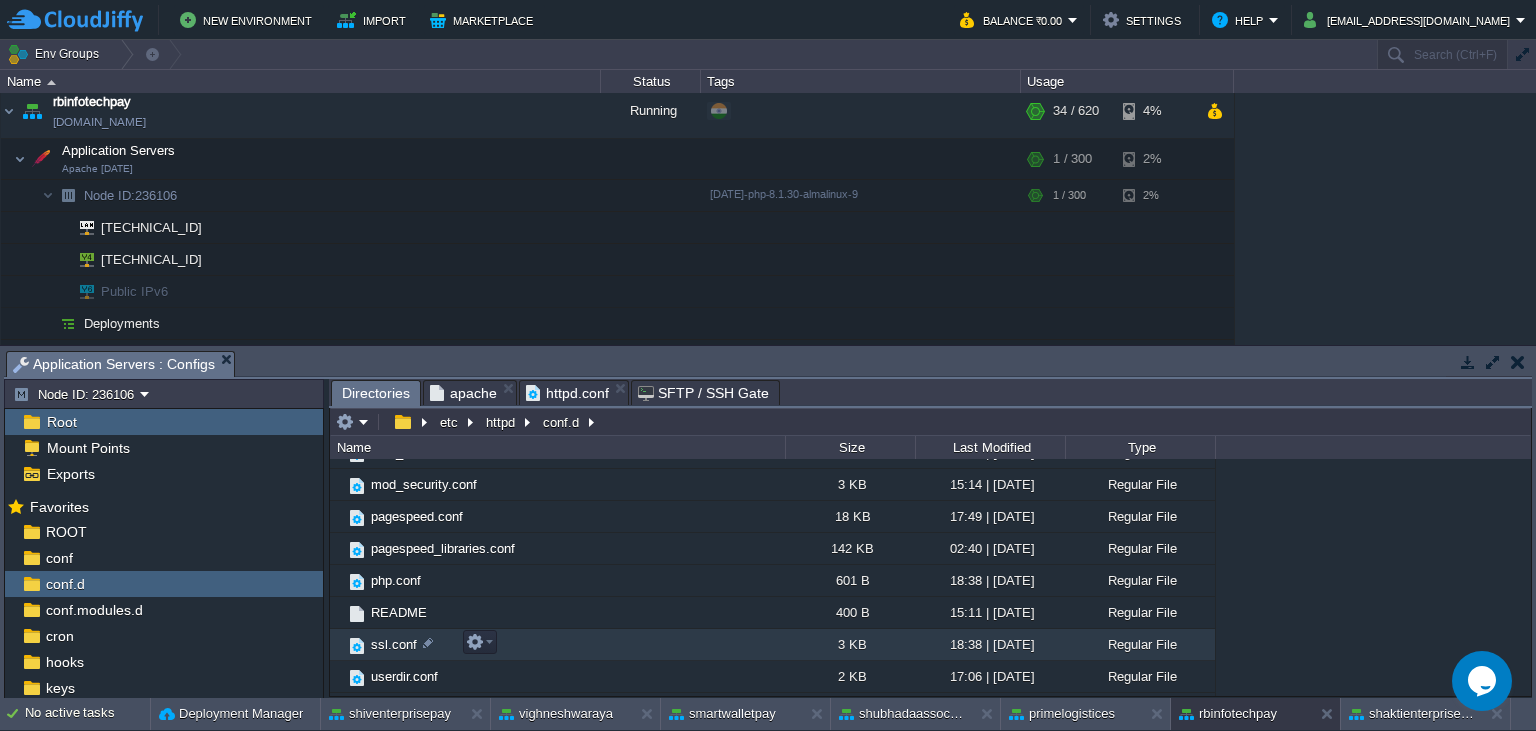 click on "ssl.conf" at bounding box center [557, 645] 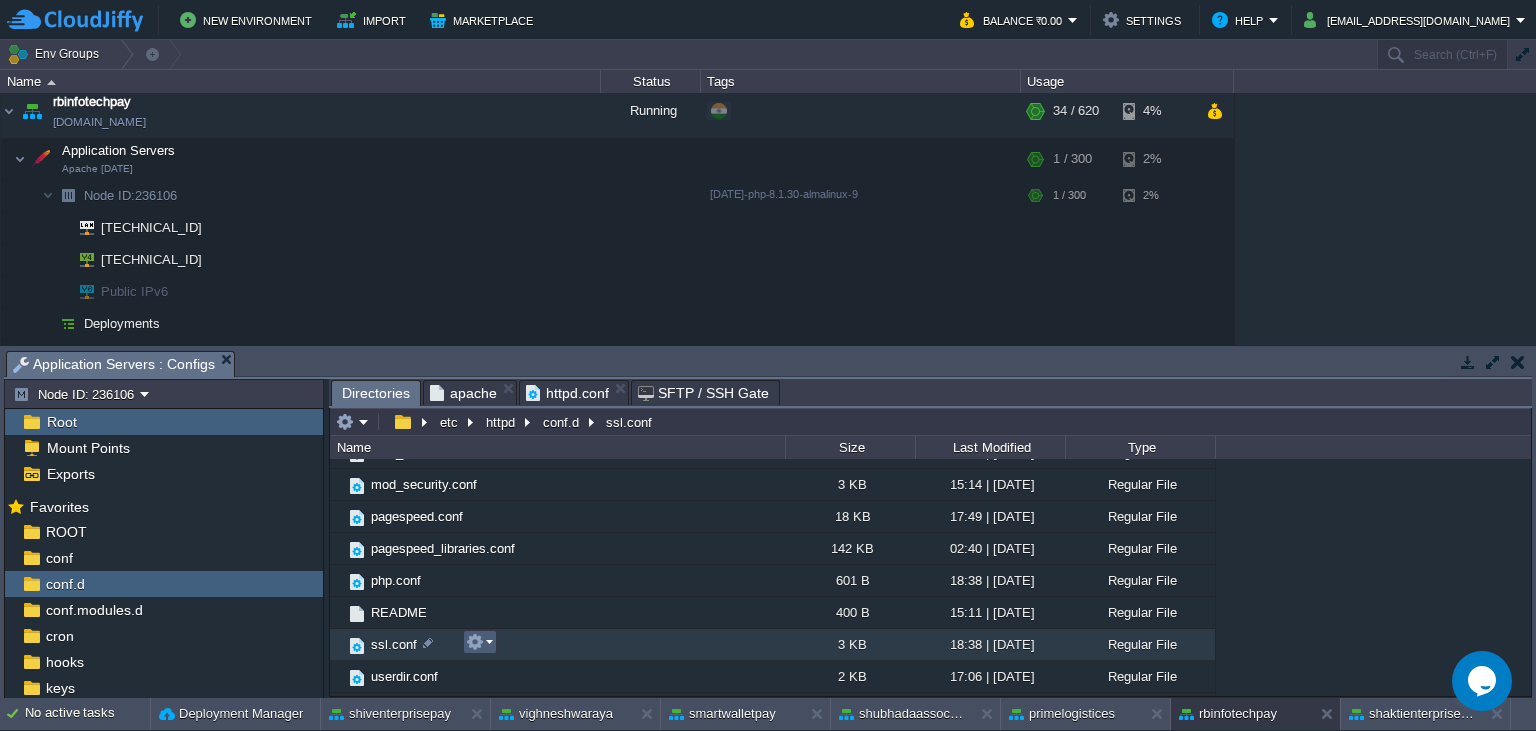 click at bounding box center (475, 642) 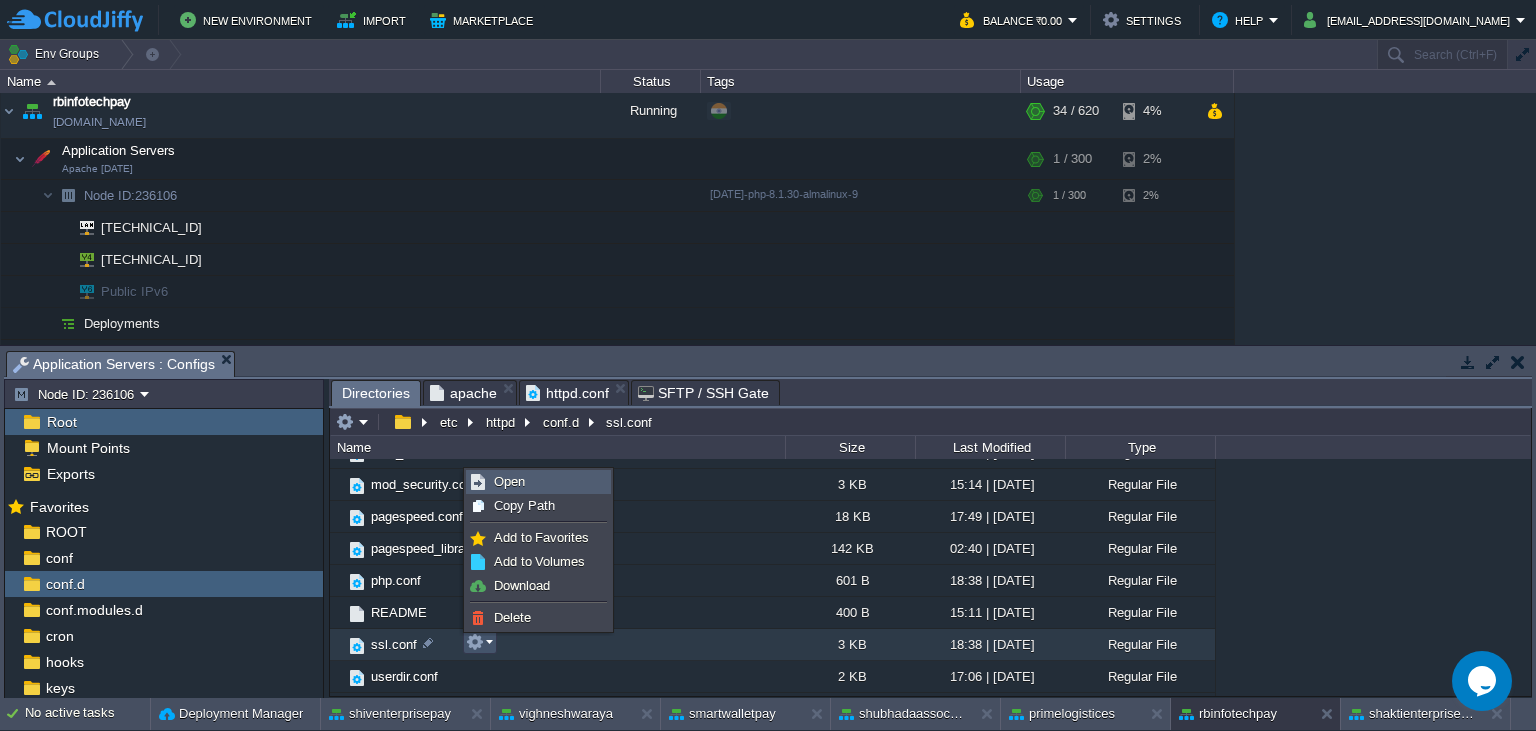 click on "Open" at bounding box center [509, 481] 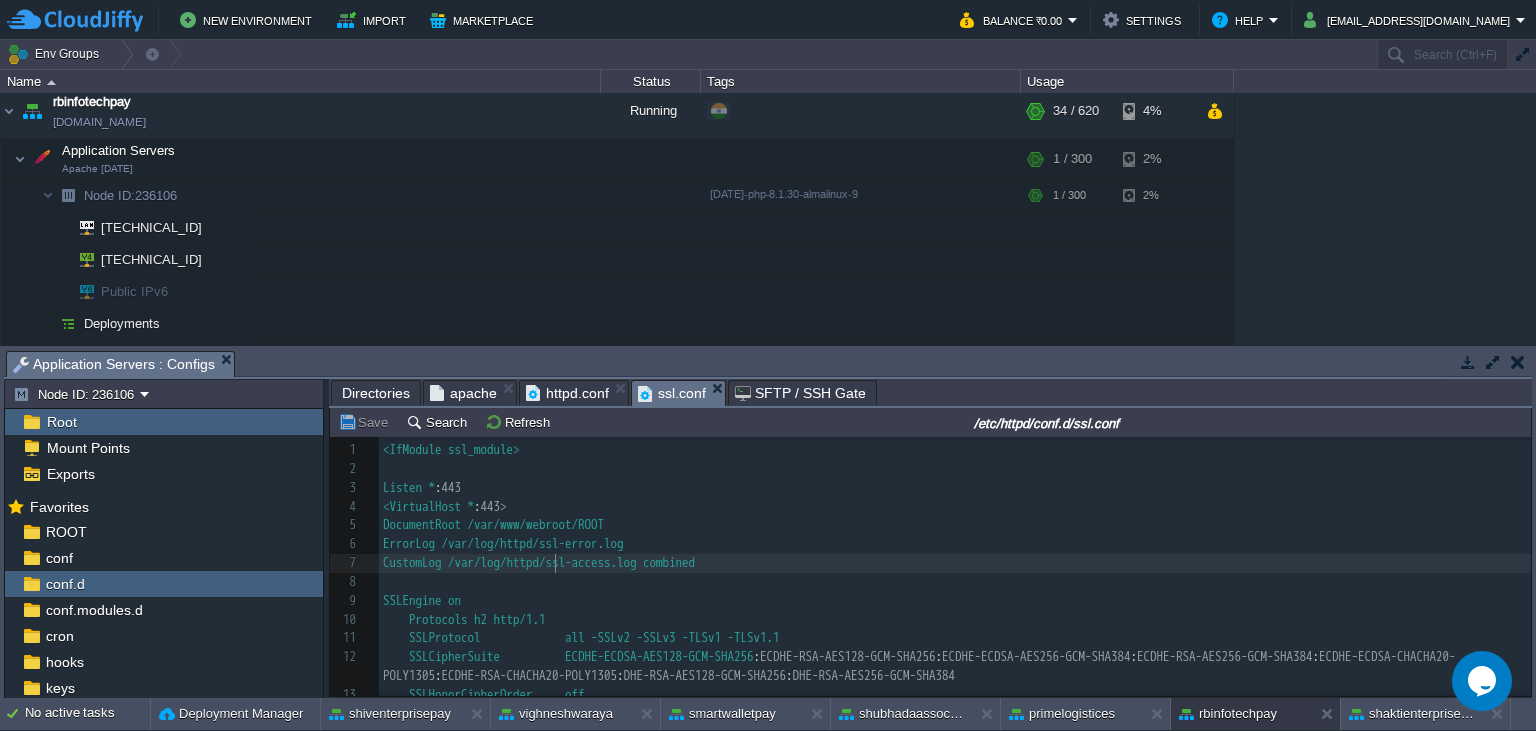click on "77   1 <IfModule ssl_module> 2 ​ 3 Listen * : 443 4 <VirtualHost * : 443> 5         DocumentRoot /var/www/webroot/ROOT 6         ErrorLog /var/log/httpd/ssl-error.log 7         CustomLog /var/log/httpd/ssl-access.log combined 8 ​ 9         SSLEngine on 10      Protocols h2 http/1.1 11      SSLProtocol             all -SSLv2 -SSLv3 -TLSv1 -TLSv1.1 12      SSLCipherSuite          ECDHE-ECDSA-AES128-GCM-SHA256 : ECDHE-RSA-AES128-GCM-SHA256 : ECDHE-ECDSA-AES256-GCM-SHA384 : ECDHE-RSA-AES256-GCM-SHA384 : ECDHE-ECDSA-CHACHA20-POLY1305 : ECDHE-RSA-CHACHA20-POLY1305 : DHE-RSA-AES128-GCM-SHA256 : DHE-RSA-AES256-GCM-SHA384 13      SSLHonorCipherOrder     off 14      SSLSessionTickets       off 15 ​ 16         SSLCertificateFile /var/lib/jelastic/SSL/jelastic.crt 17      SSLCertificateKeyFile /var/lib/jelastic/SSL/jelastic.key 18      SSLCACertificateFile /var/lib/jelastic/SSL/jelastic-ca.crt 19     <IfModule headers_module> 20      Header always set Strict-Transport-Security "max-age = [DEMOGRAPHIC_DATA]; includeSubDomains" 21 =" at bounding box center (955, 657) 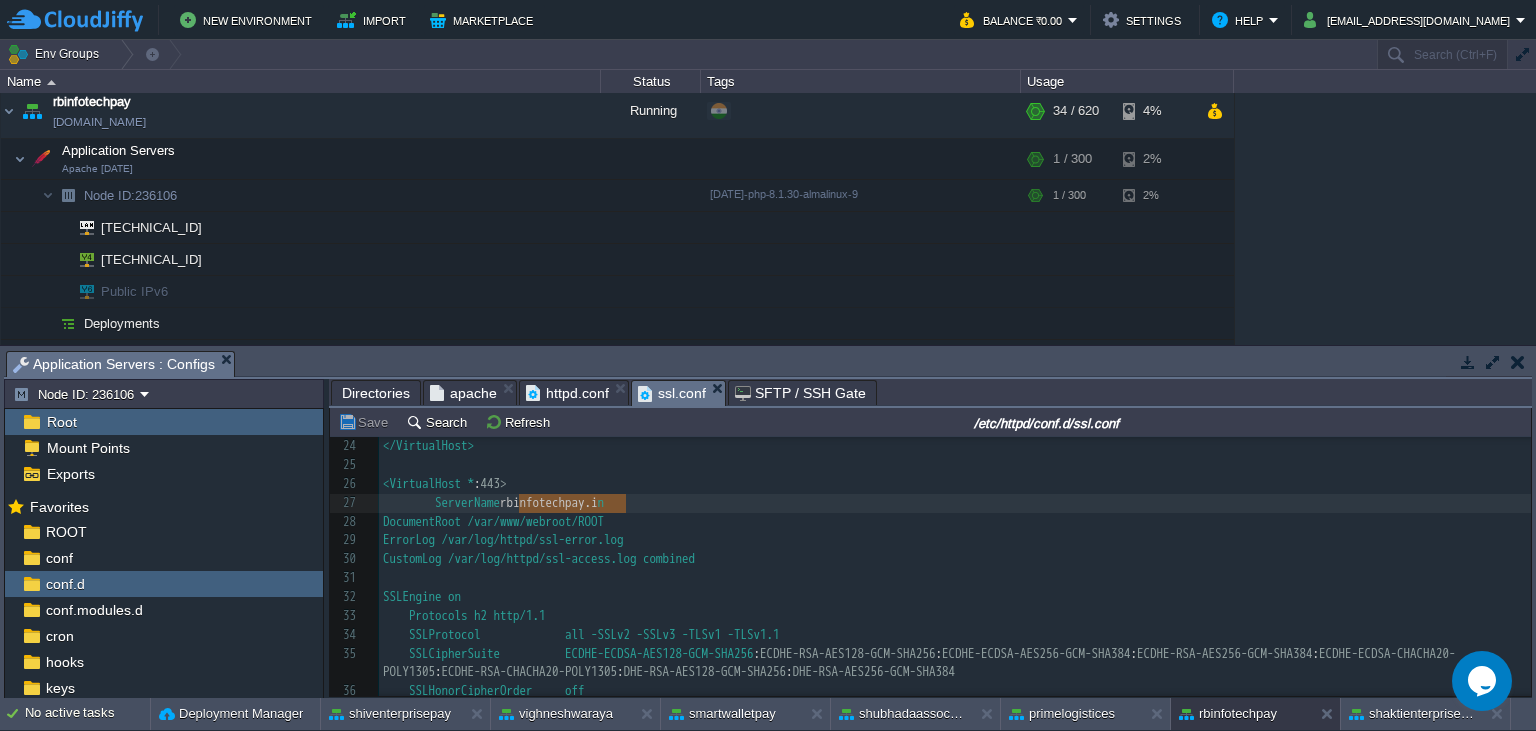 type on "[DOMAIN_NAME]" 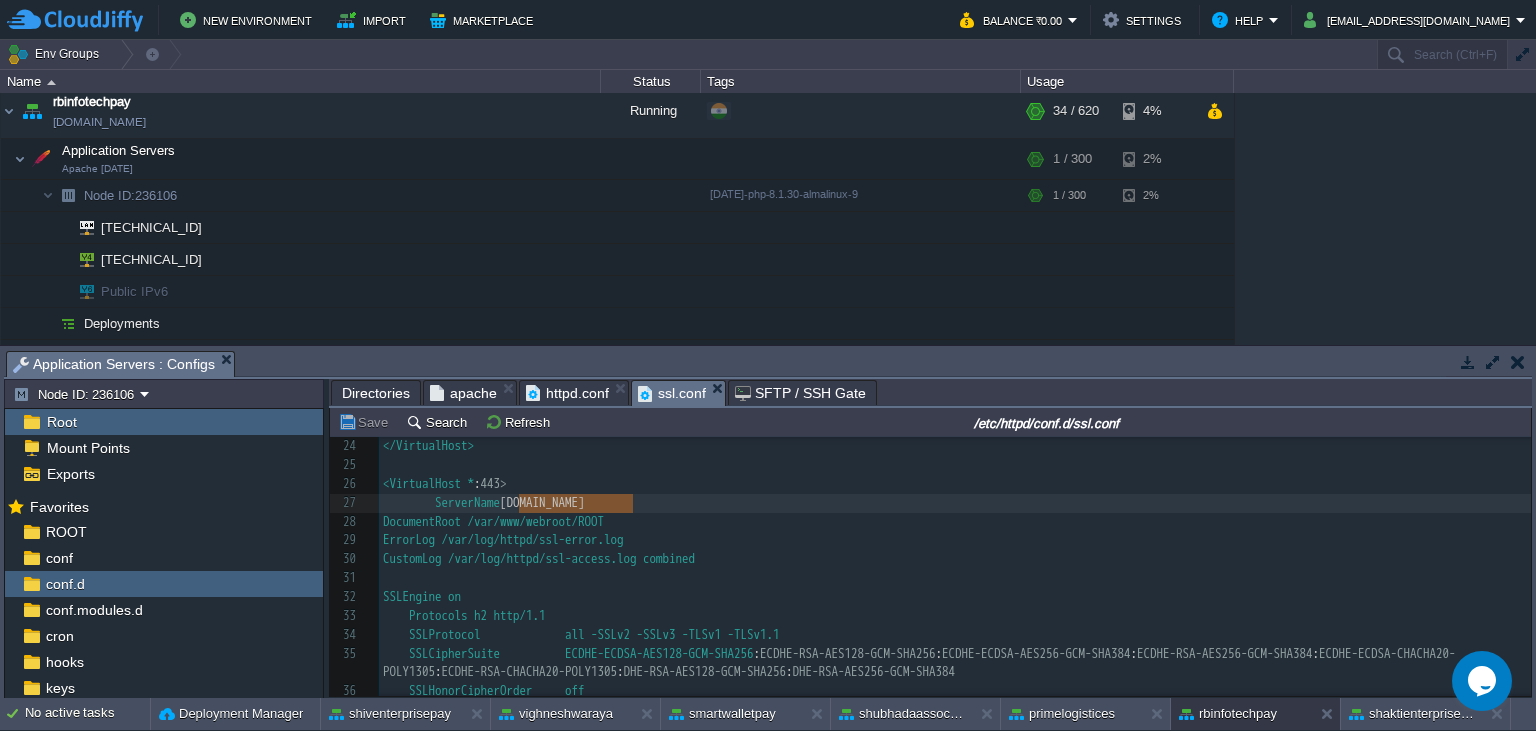 drag, startPoint x: 519, startPoint y: 506, endPoint x: 678, endPoint y: 508, distance: 159.01257 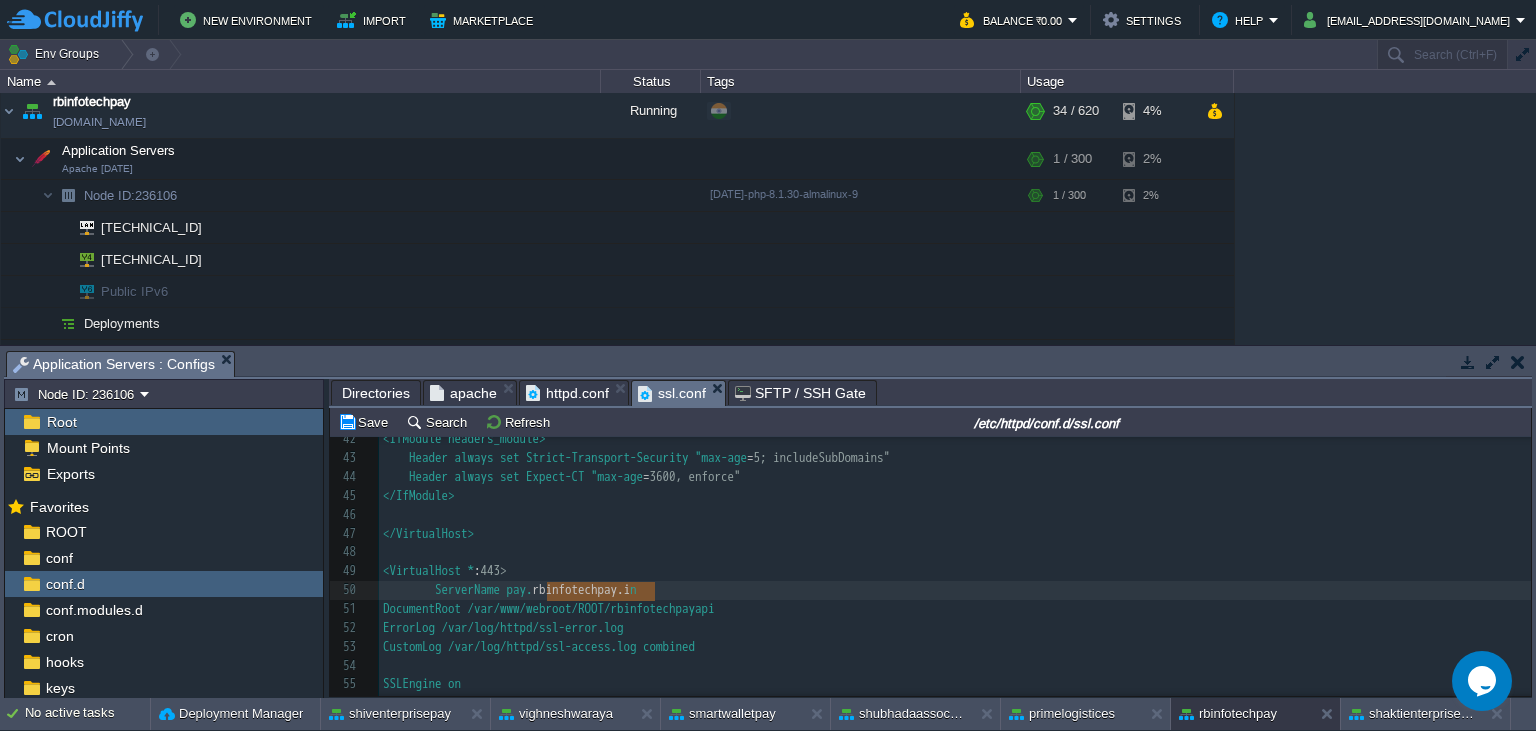type on "[DOMAIN_NAME]" 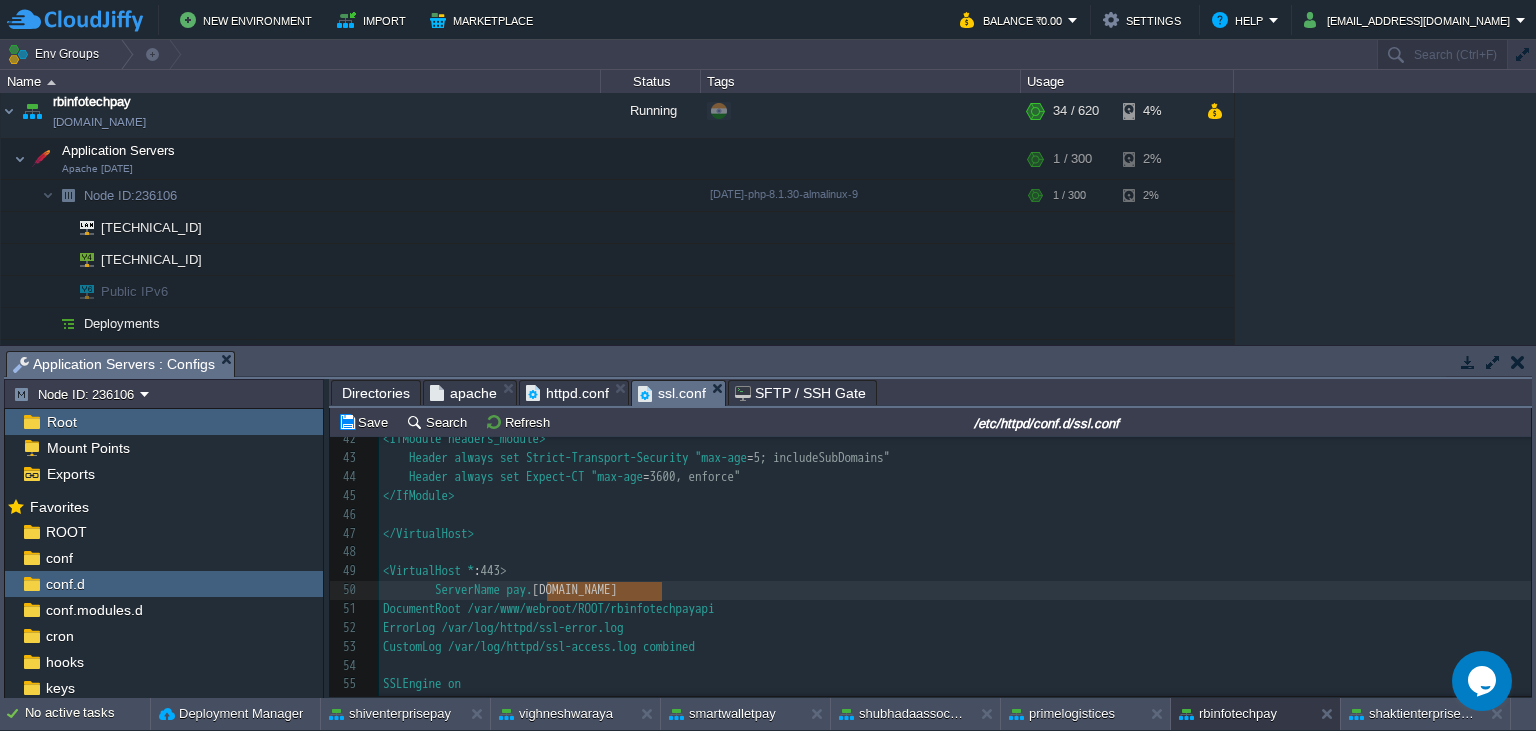 drag, startPoint x: 549, startPoint y: 594, endPoint x: 659, endPoint y: 593, distance: 110.00455 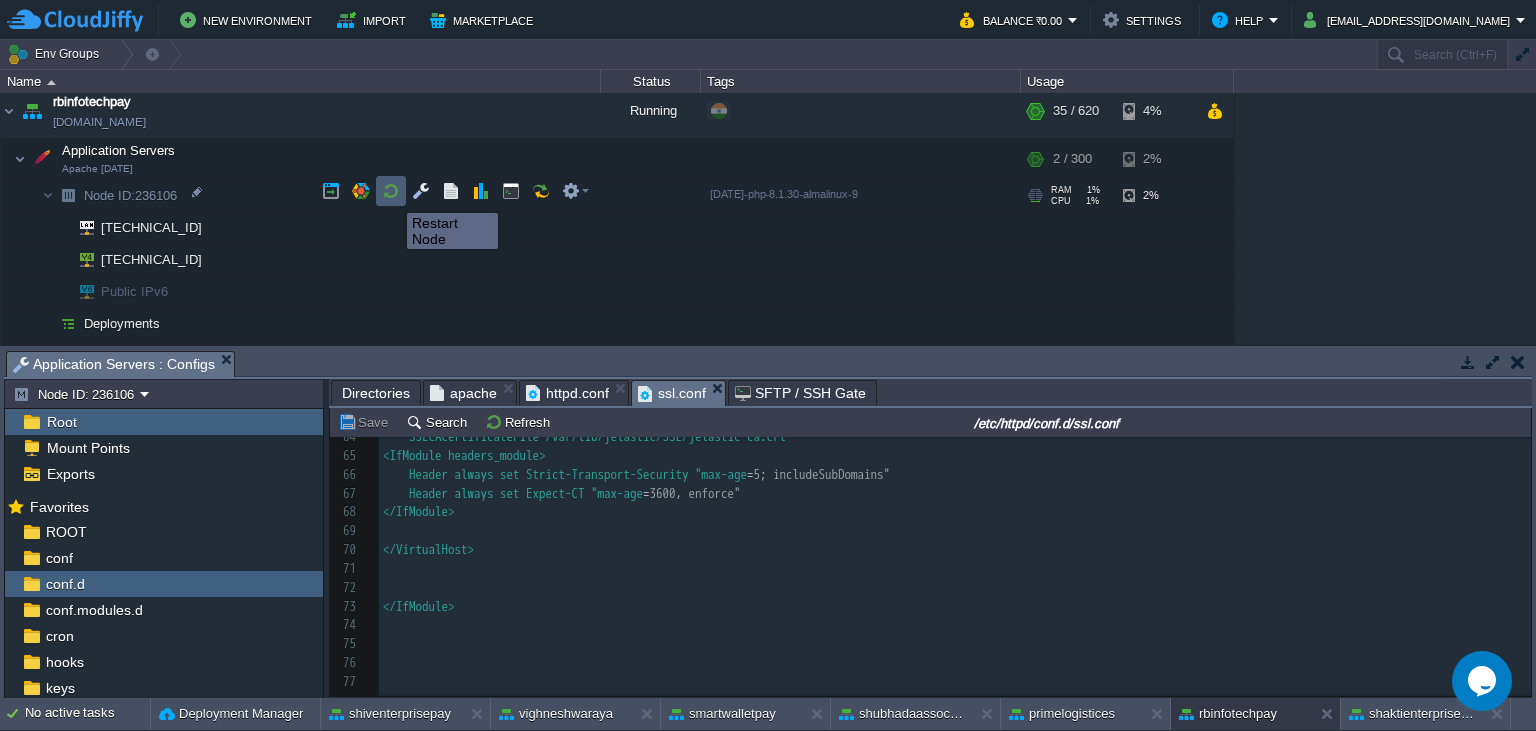 click at bounding box center [391, 191] 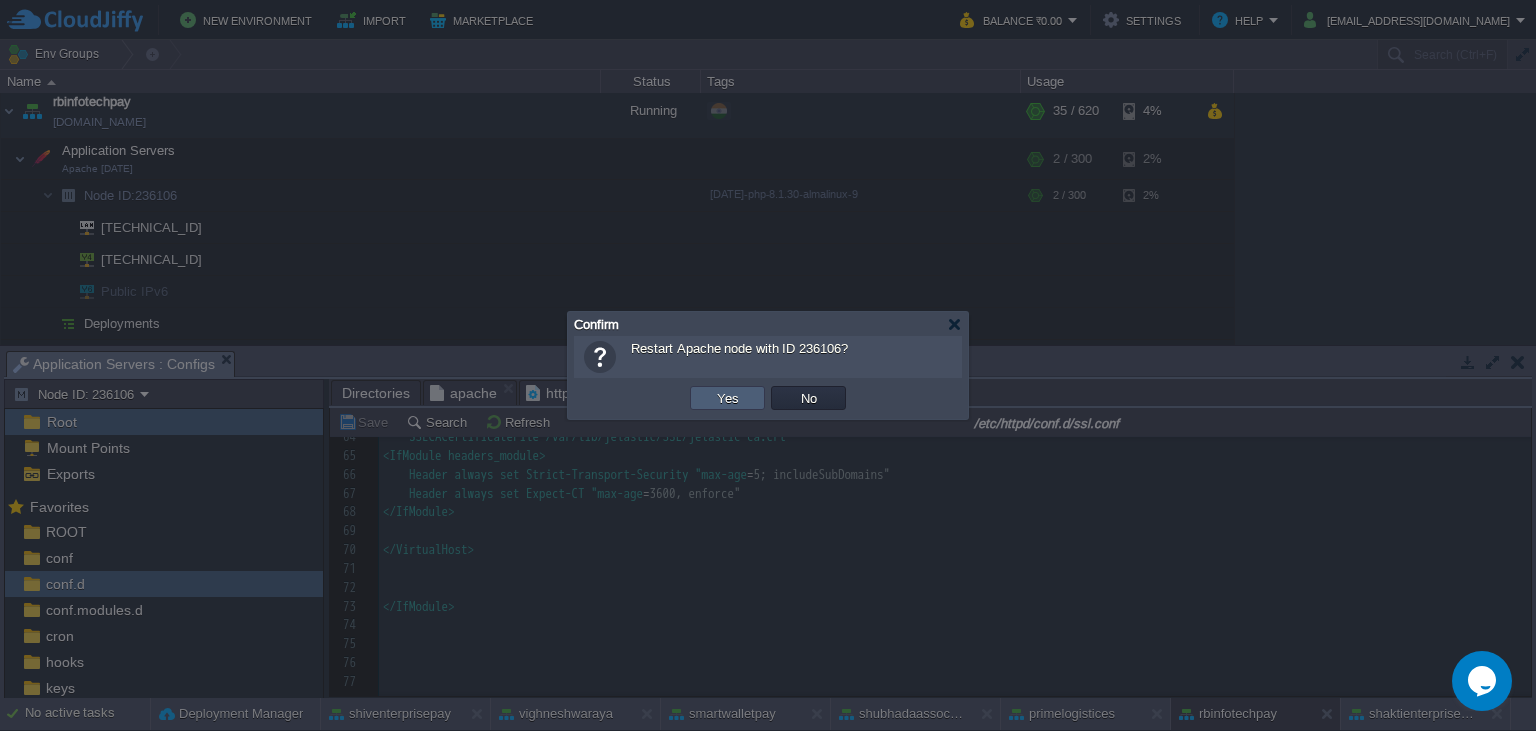 click on "Yes" at bounding box center [728, 398] 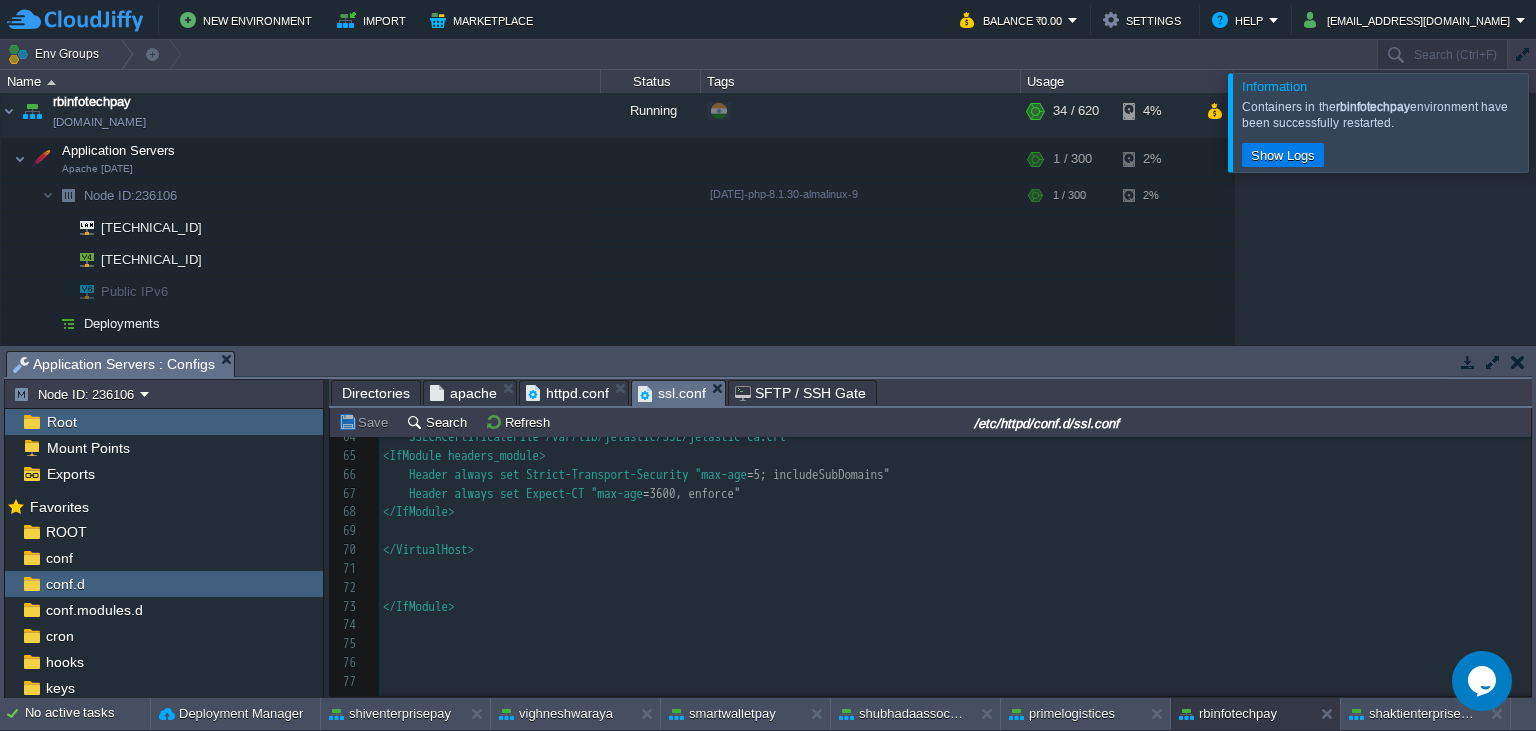 click at bounding box center [1560, 122] 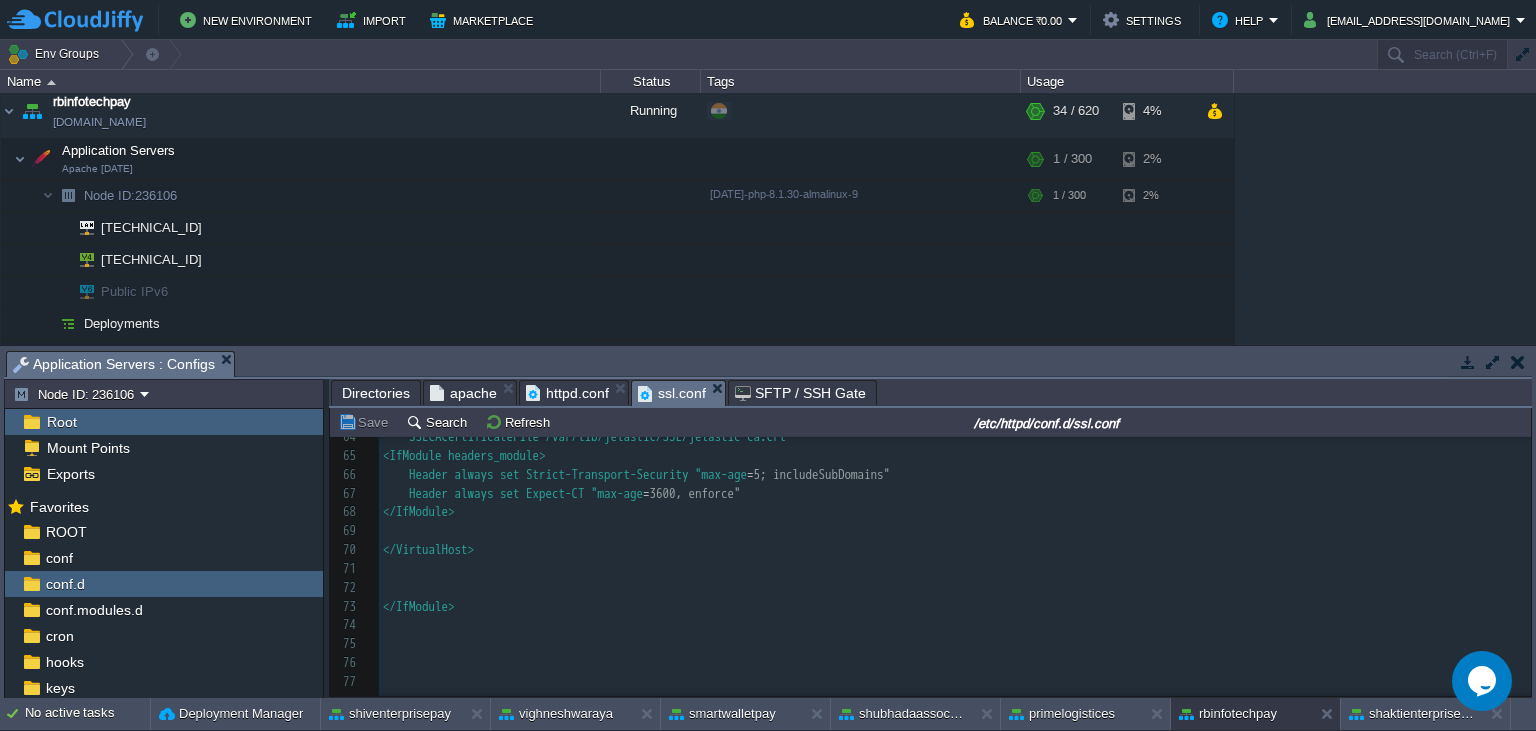 scroll, scrollTop: 901, scrollLeft: 0, axis: vertical 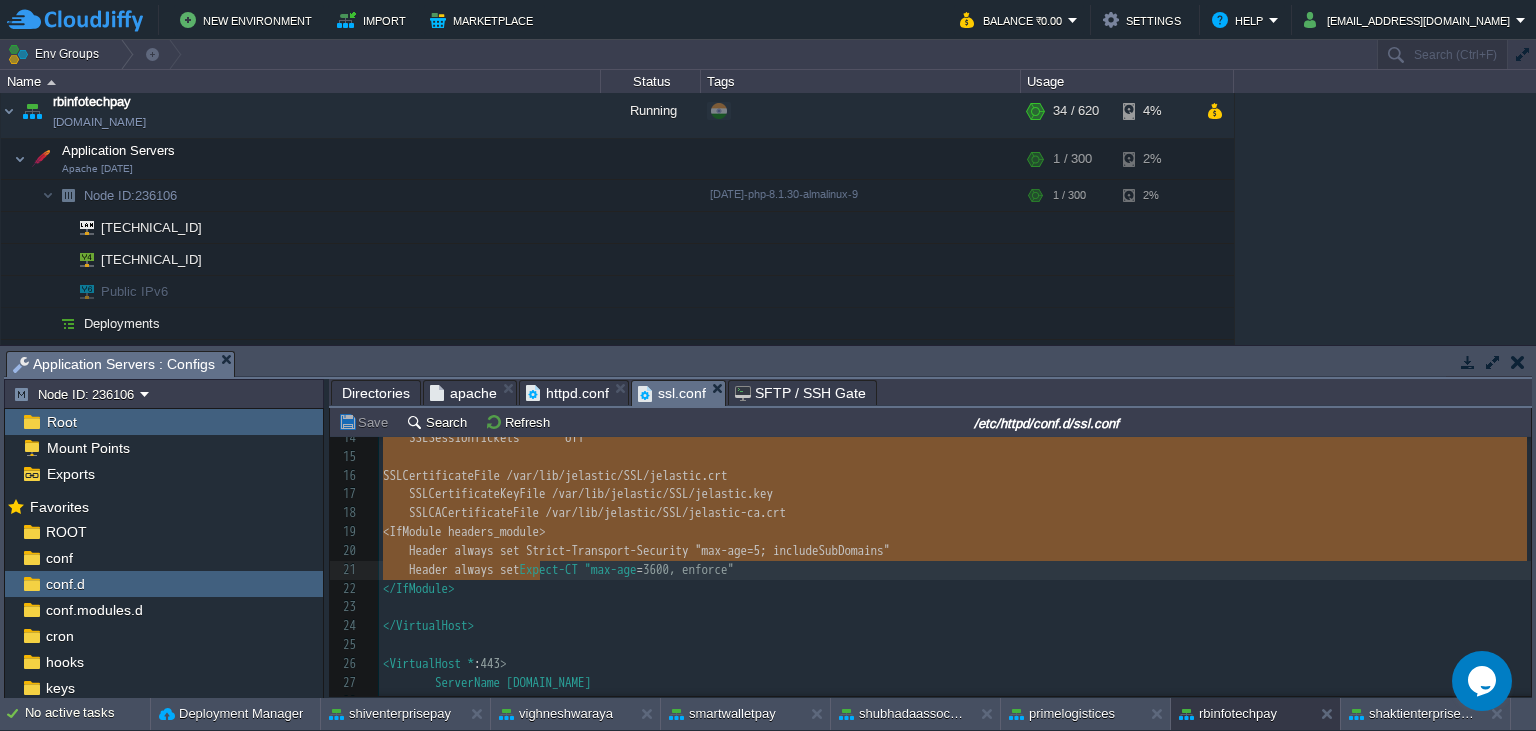 type on "SSLEngine on
Protocols h2 http/1.1
SSLProtocol             all -SSLv2 -SSLv3 -TLSv1 -TLSv1.1
SSLCipherSuite          ECDHE-ECDSA-AES128-GCM-SHA256:ECDHE-RSA-AES128-GCM-SHA256:ECDHE-ECDSA-AES256-GCM-SHA384:ECDHE-RSA-AES256-GCM-SHA384:ECDHE-ECDSA-CHACHA20-POLY1305:ECDHE-RSA-CHACHA20-POLY1305:DHE-RSA-AES128-GCM-SHA256:DHE-RSA-AES256-GCM-SHA384
SSLHonorCipherOrder     off
SSLSessionTickets       off
SSLCertificateFile /var/lib/jelastic/SSL/jelastic.crt
SSLCertificateKeyFile /var/lib/jelastic/SSL/jelastic.key
SSLCACertificateFile /var/lib/jelastic/SSL/jelastic-ca.crt
<IfModule headers_module>
Header always set Strict-Transport-Security "max-age=[DEMOGRAPHIC_DATA]; includeSubDomains"
Header always set Expect-CT "max-age=3600, enforce"
</IfModule>" 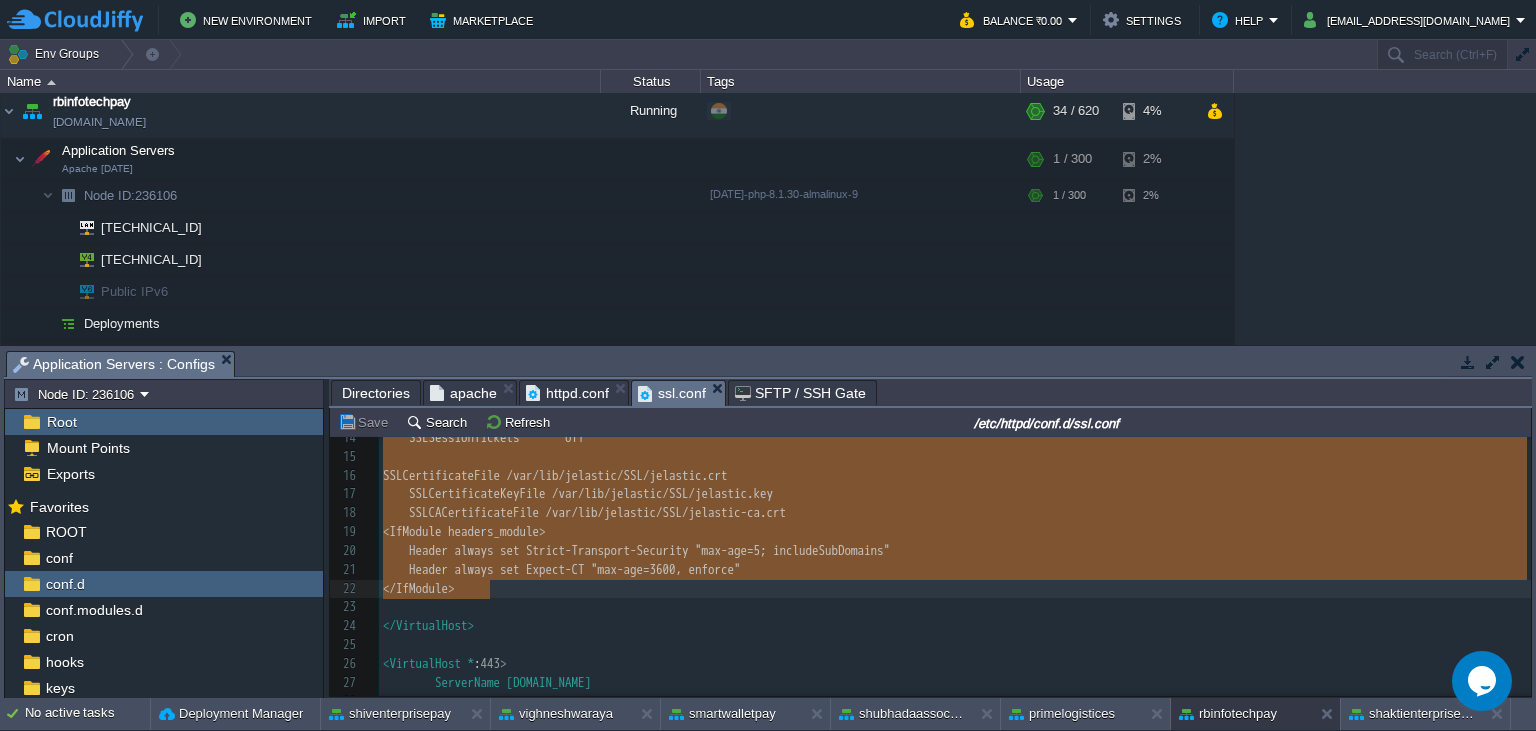 drag, startPoint x: 442, startPoint y: 510, endPoint x: 552, endPoint y: 596, distance: 139.62808 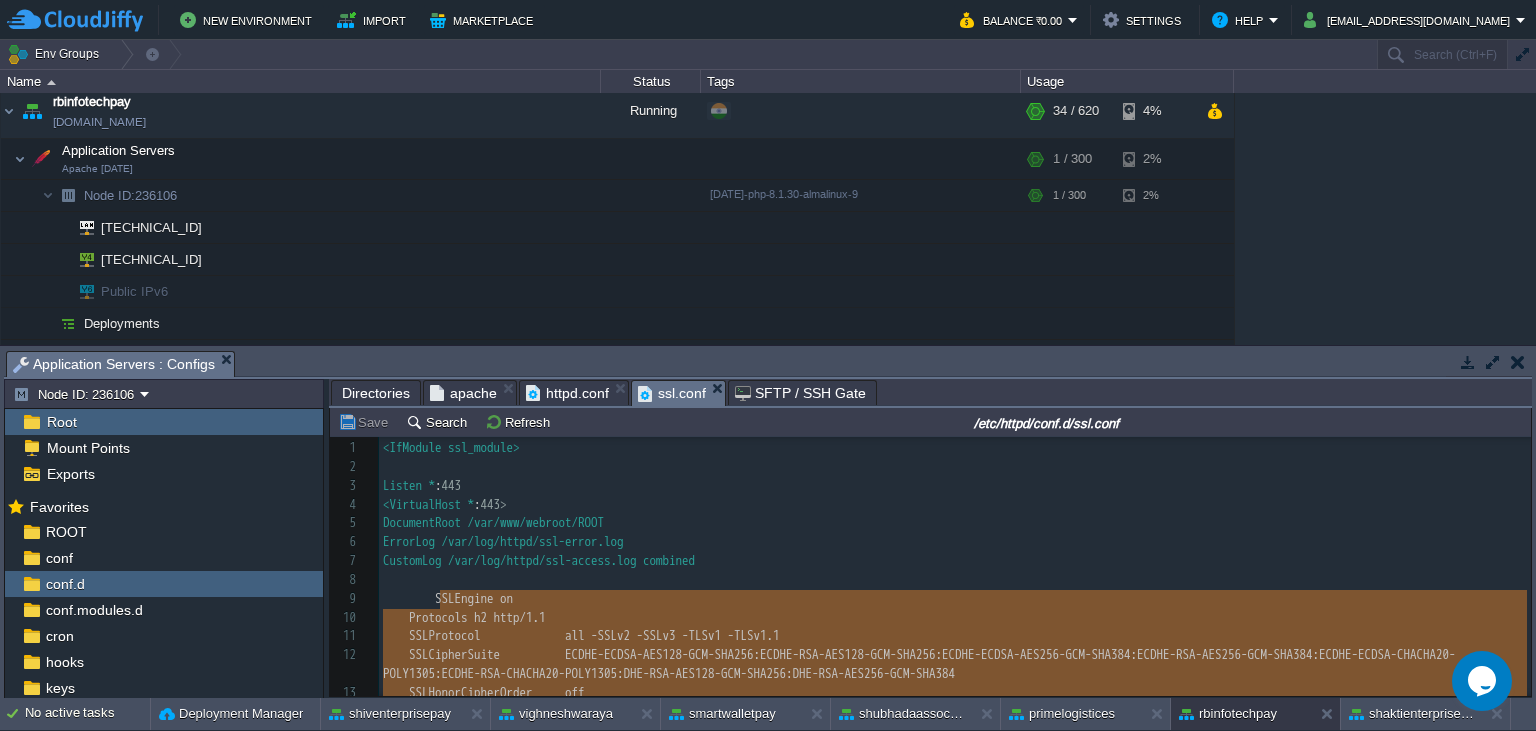 scroll, scrollTop: 616, scrollLeft: 0, axis: vertical 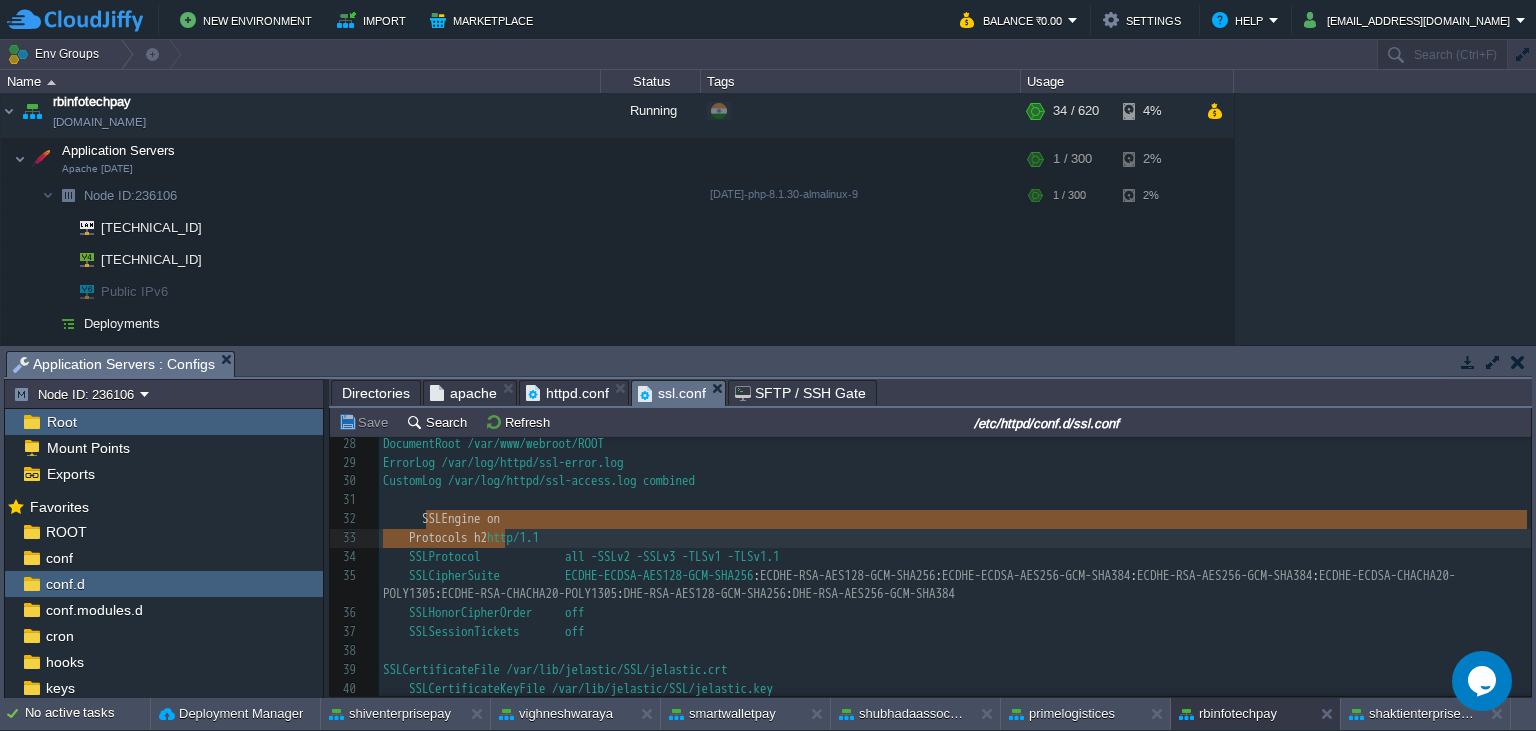 type on "SSLEngine on
Protocols h2 http/1.1
SSLProtocol             all -SSLv2 -SSLv3 -TLSv1 -TLSv1.1
SSLCipherSuit" 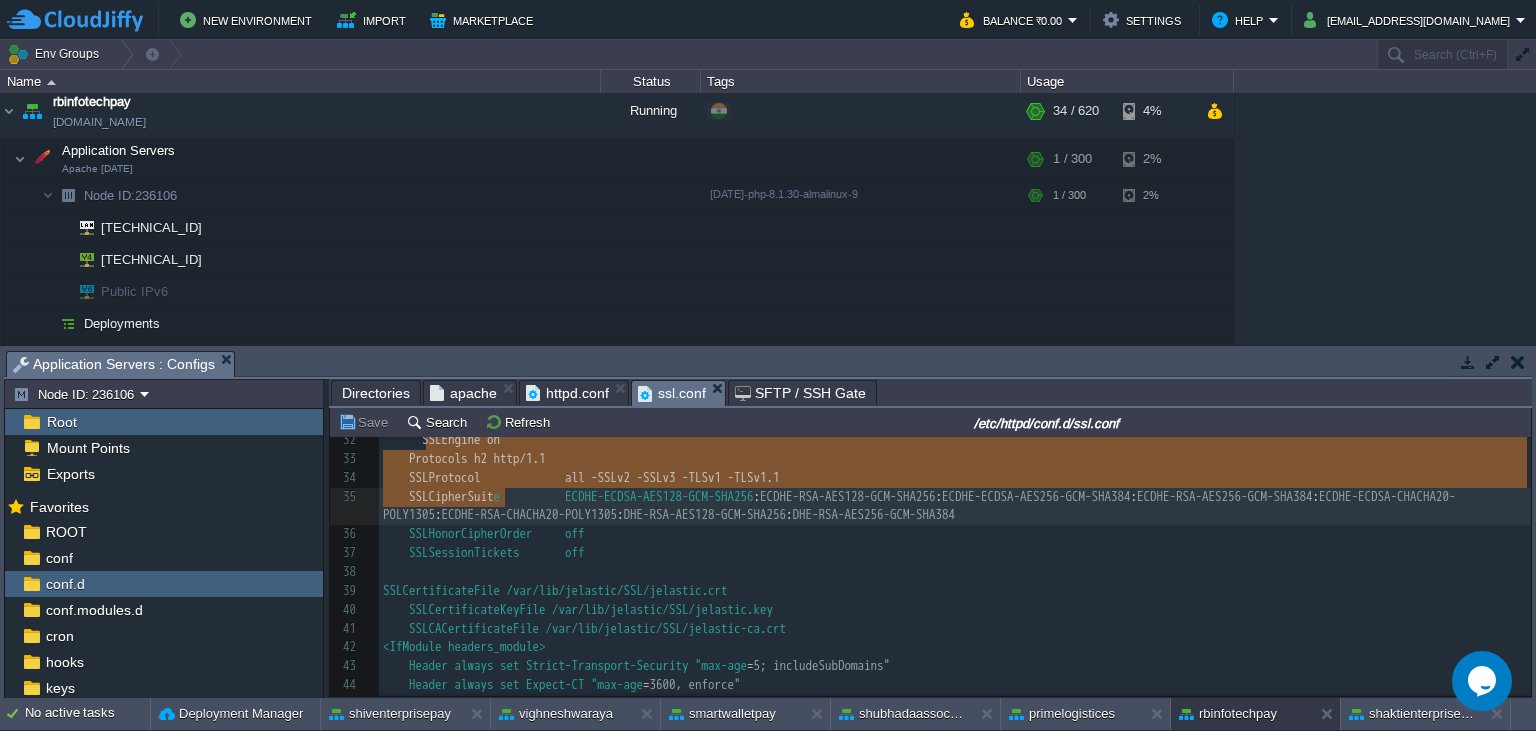 drag, startPoint x: 427, startPoint y: 520, endPoint x: 501, endPoint y: 551, distance: 80.23092 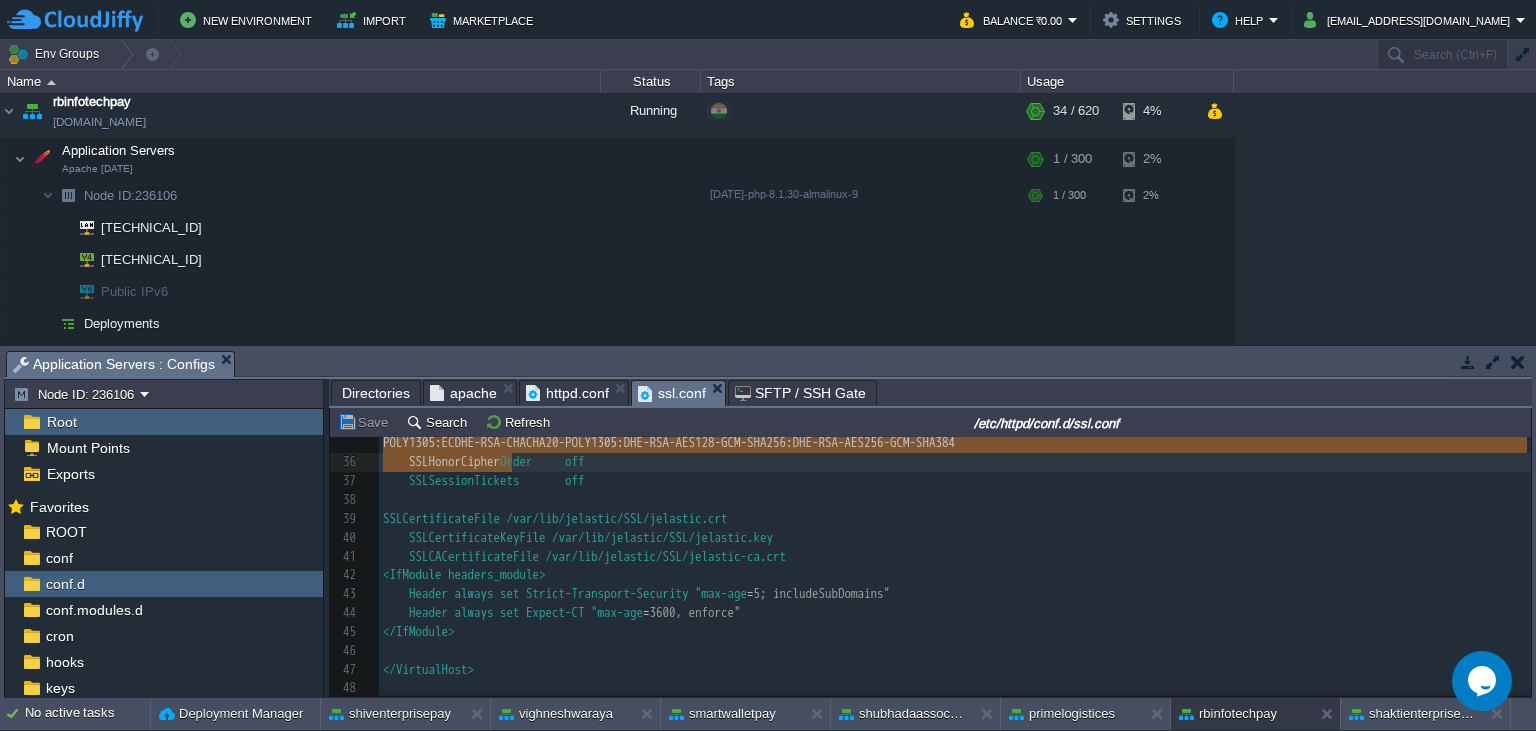 type on "SSLEngine on
Protocols h2 http/1.1
SSLProtocol             all -SSLv2 -SSLv3 -TLSv1 -TLSv1.1
SSLCipherSuite          ECDHE-ECDSA-AES128-GCM-SHA256:ECDHE-RSA-AES128-GCM-SHA256:ECDHE-ECDSA-AES256-GCM-SHA384:ECDHE-RSA-AES256-GCM-SHA384:ECDHE-ECDSA-CHACHA20-POLY1305:ECDHE-RSA-CHACHA20-POLY1305:DHE-RSA-AES128-GCM-SHA256:DHE-RSA-AES256-GCM-SHA384
SSLHonorCipherOrder     off
SSLSessionTickets       off
SSLCertificateFile /var/lib/jelastic/SSL/jelastic.crt
SSLCertificateKeyFile /var/lib/jelastic/SSL/jelastic.key
SSLCACertificateFile /var/lib/jelastic/SSL/jelastic-ca.crt
<IfModule headers_module>
Header always set Strict-Transport-Security "max-age=[DEMOGRAPHIC_DATA]; includeSubDomains"
Header always set Expect-CT "max-age=3600, enforce"
</IfModule>" 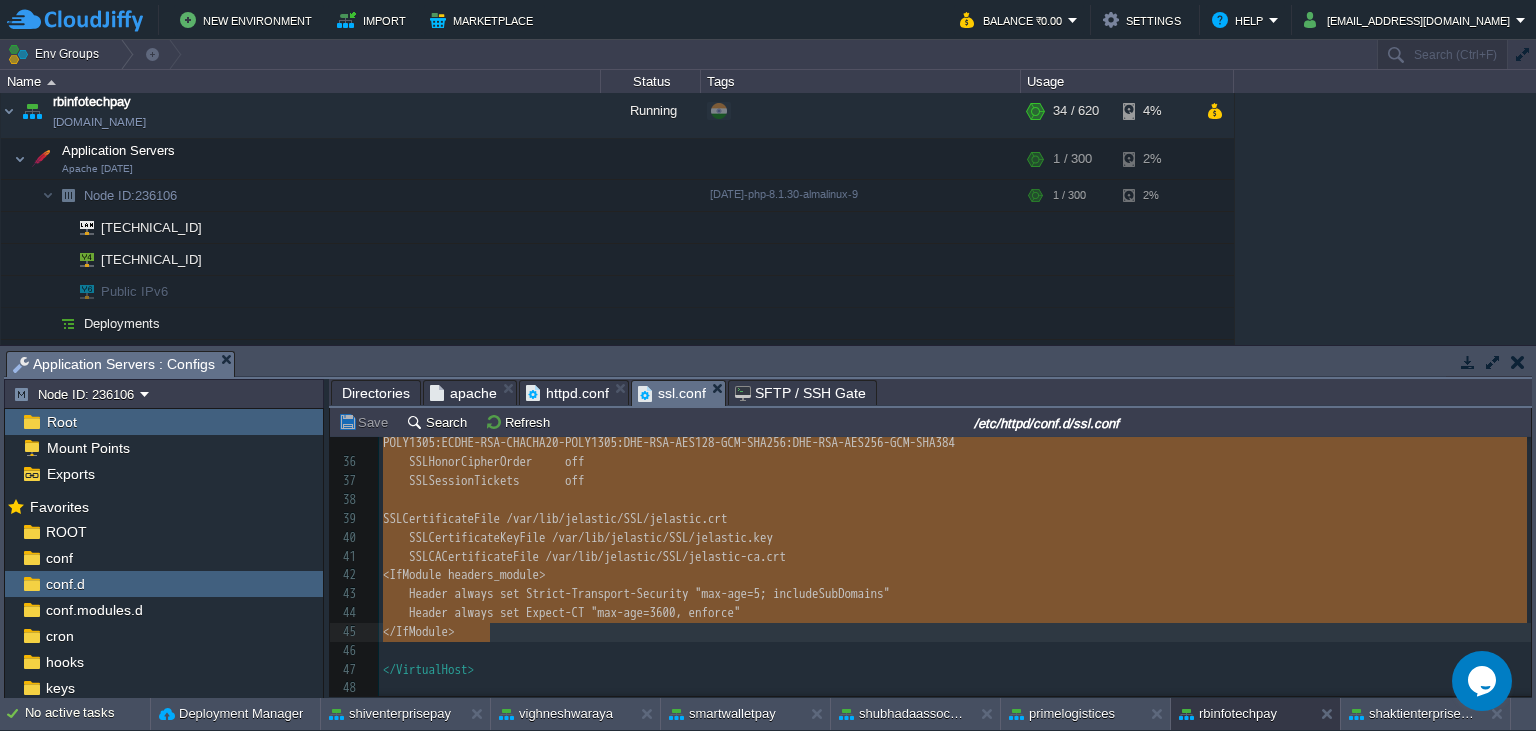 drag, startPoint x: 434, startPoint y: 624, endPoint x: 535, endPoint y: 639, distance: 102.10779 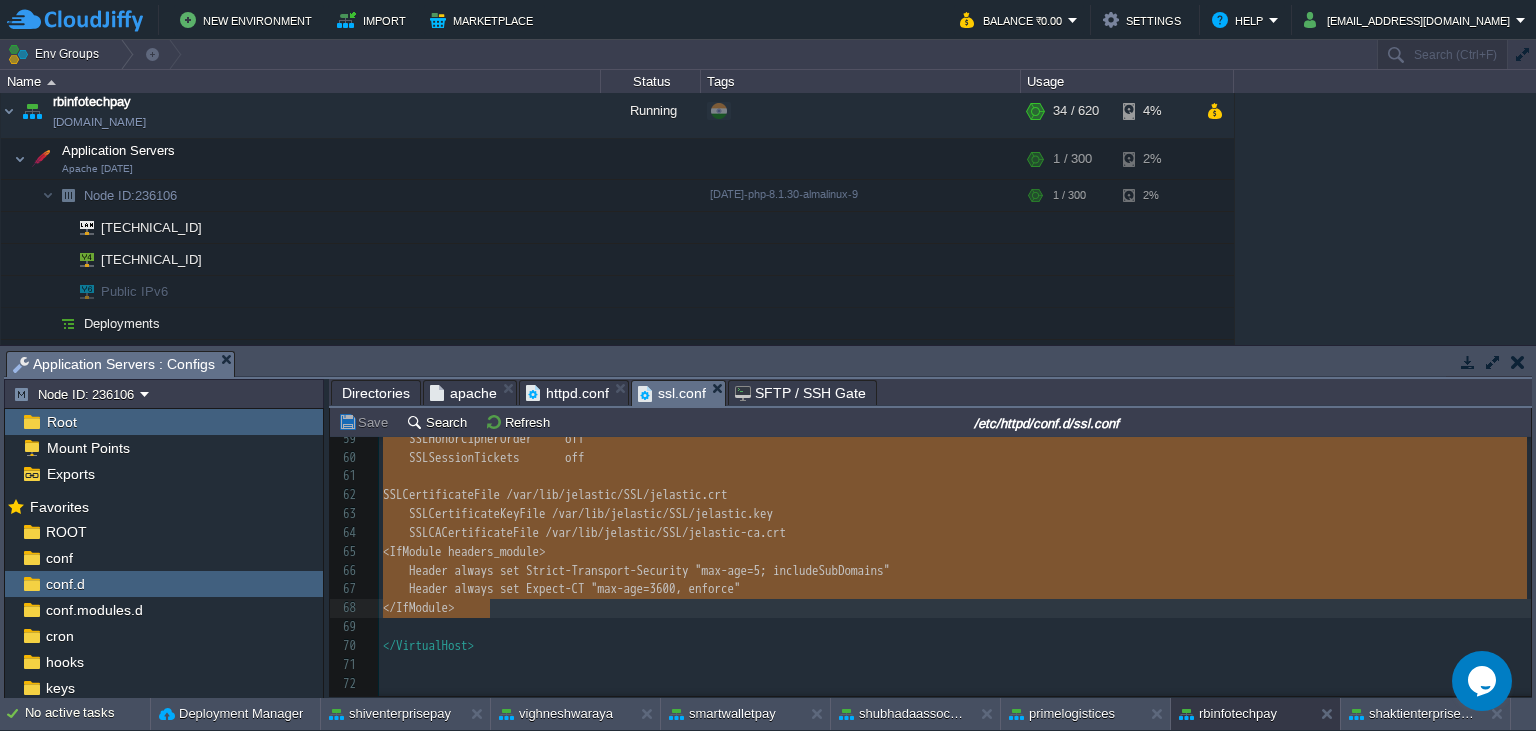 type on "SSLEngine on
Protocols h2 http/1.1
SSLProtocol             all -SSLv2 -SSLv3 -TLSv1 -TLSv1.1
SSLCipherSuite          ECDHE-ECDSA-AES128-GCM-SHA256:ECDHE-RSA-AES128-GCM-SHA256:ECDHE-ECDSA-AES256-GCM-SHA384:ECDHE-RSA-AES256-GCM-SHA384:ECDHE-ECDSA-CHACHA20-POLY1305:ECDHE-RSA-CHACHA20-POLY1305:DHE-RSA-AES128-GCM-SHA256:DHE-RSA-AES256-GCM-SHA384
SSLHonorCipherOrder     off
SSLSessionTickets       off
SSLCertificateFile /var/lib/jelastic/SSL/jelastic.crt
SSLCertificateKeyFile /var/lib/jelastic/SSL/jelastic.key
SSLCACertificateFile /var/lib/jelastic/SSL/jelastic-ca.crt
<IfModule headers_module>
Header always set Strict-Transport-Security "max-age=[DEMOGRAPHIC_DATA]; includeSubDomains"
Header always set Expect-CT "max-age=3600, enforce"
</IfModule>" 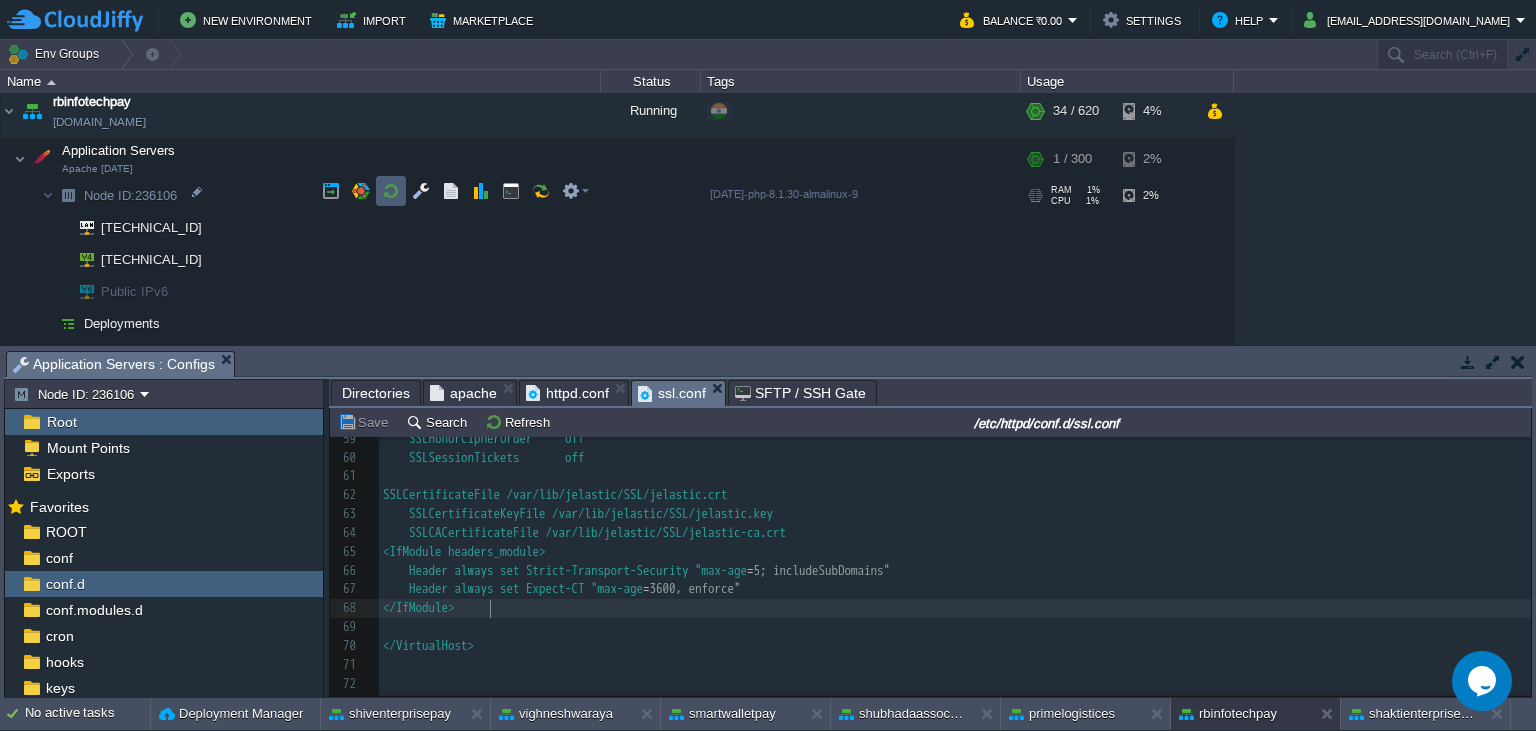 click at bounding box center (391, 191) 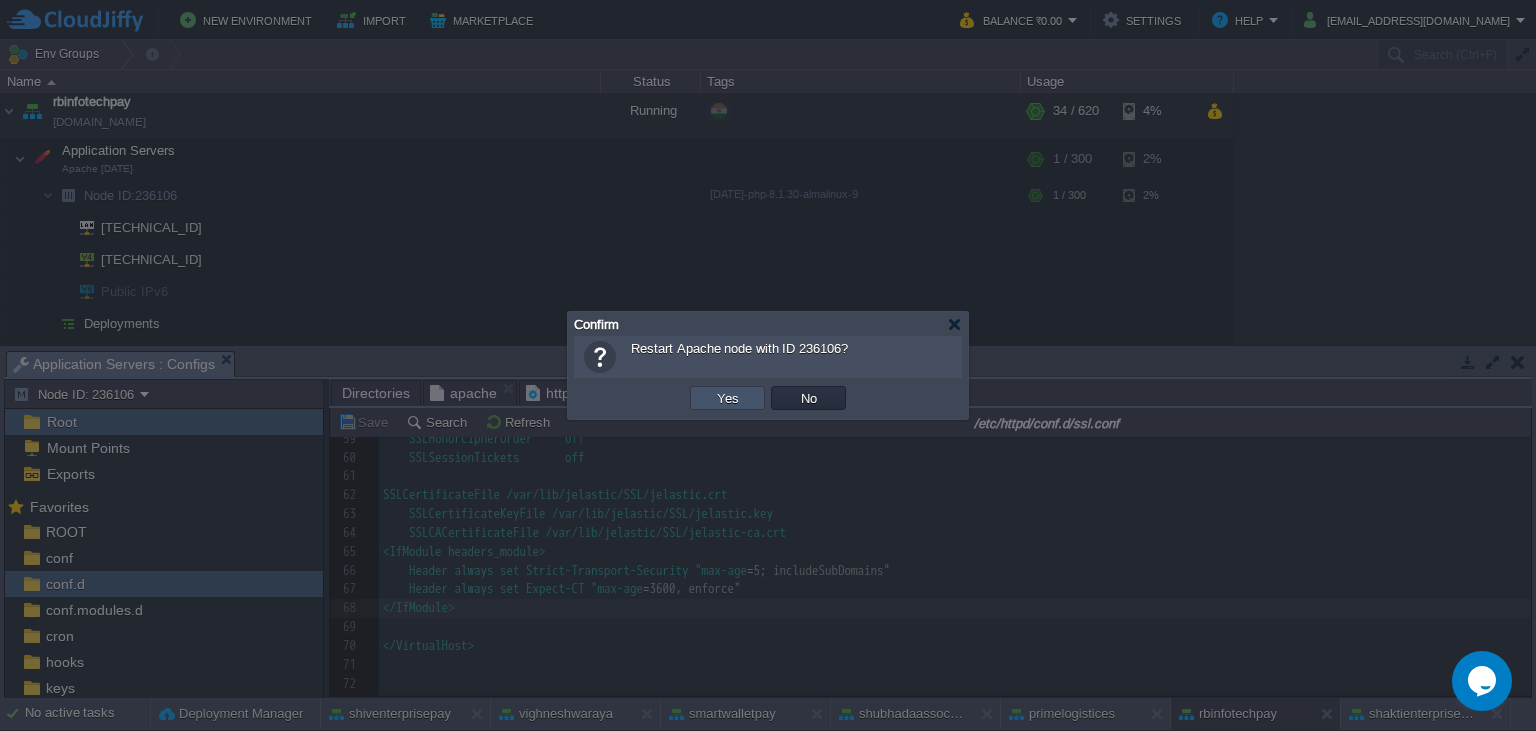 click on "Yes" at bounding box center (728, 398) 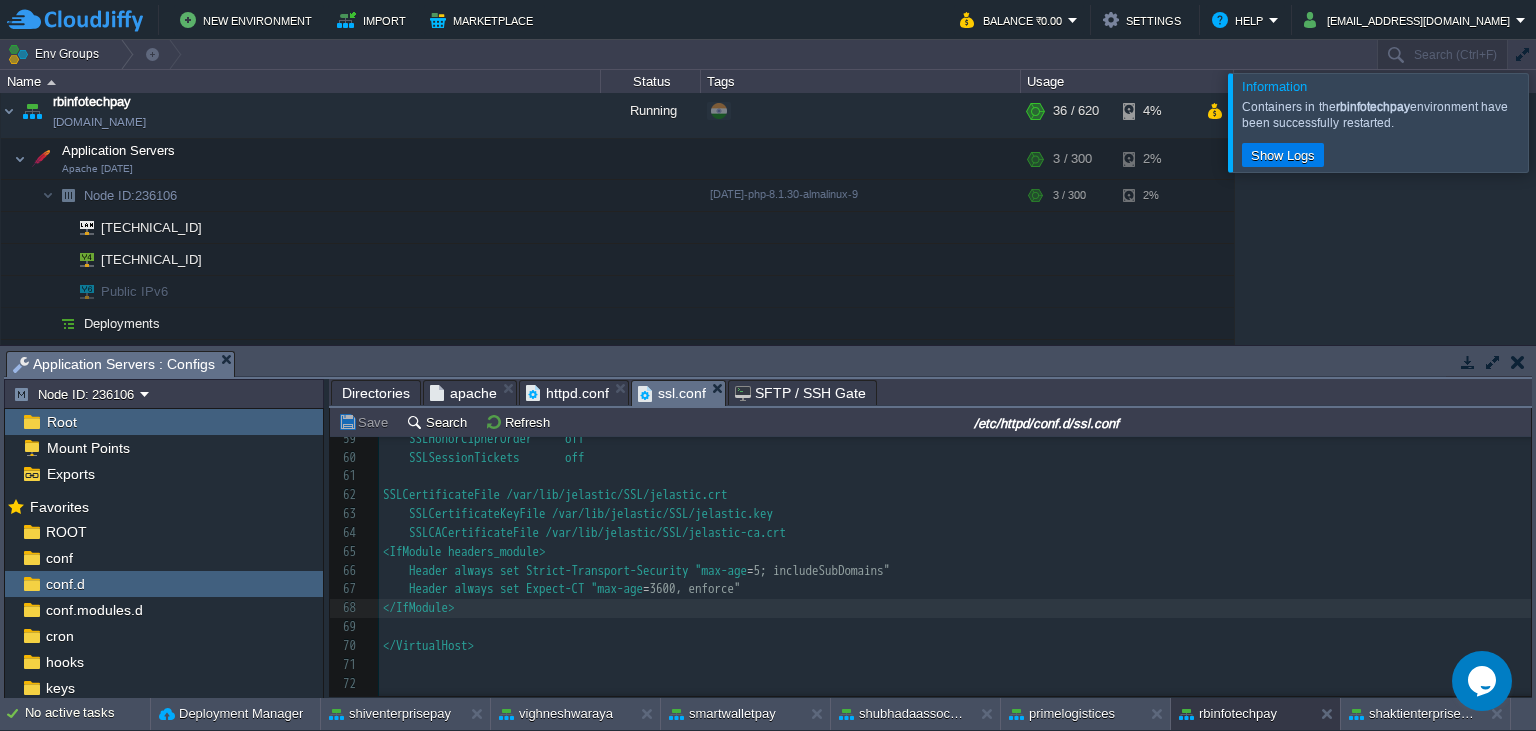 click at bounding box center (1560, 122) 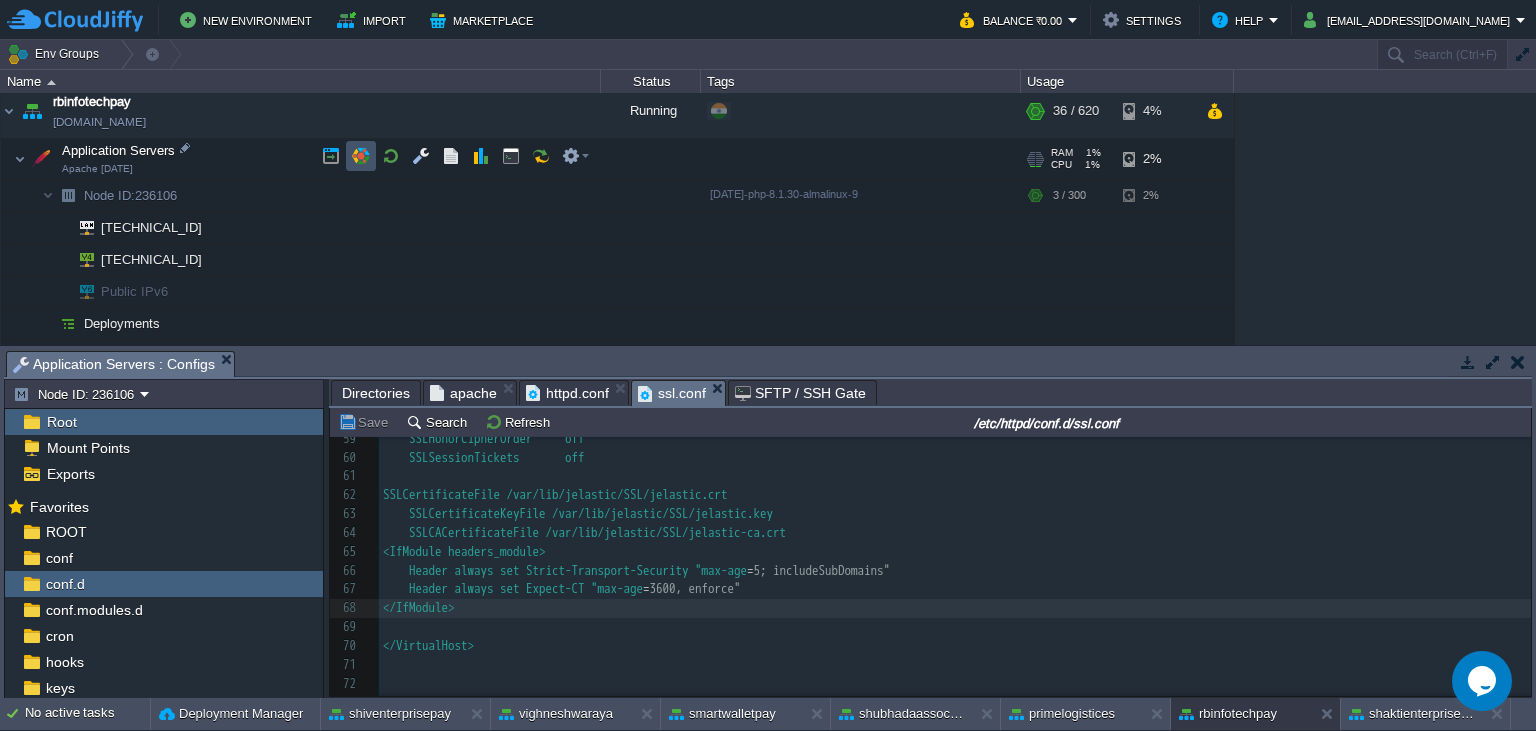 click at bounding box center [361, 156] 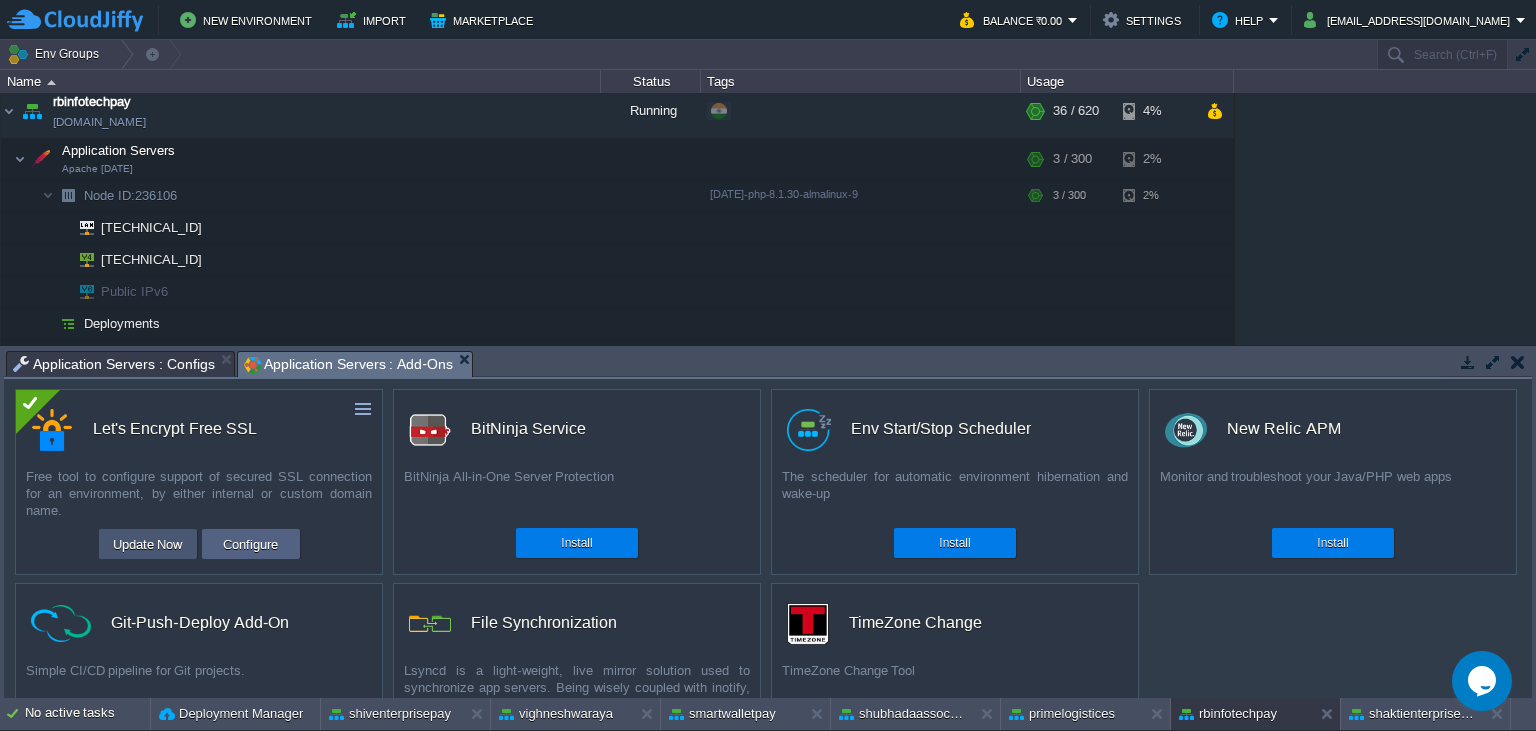 click on "Update Now" at bounding box center (148, 544) 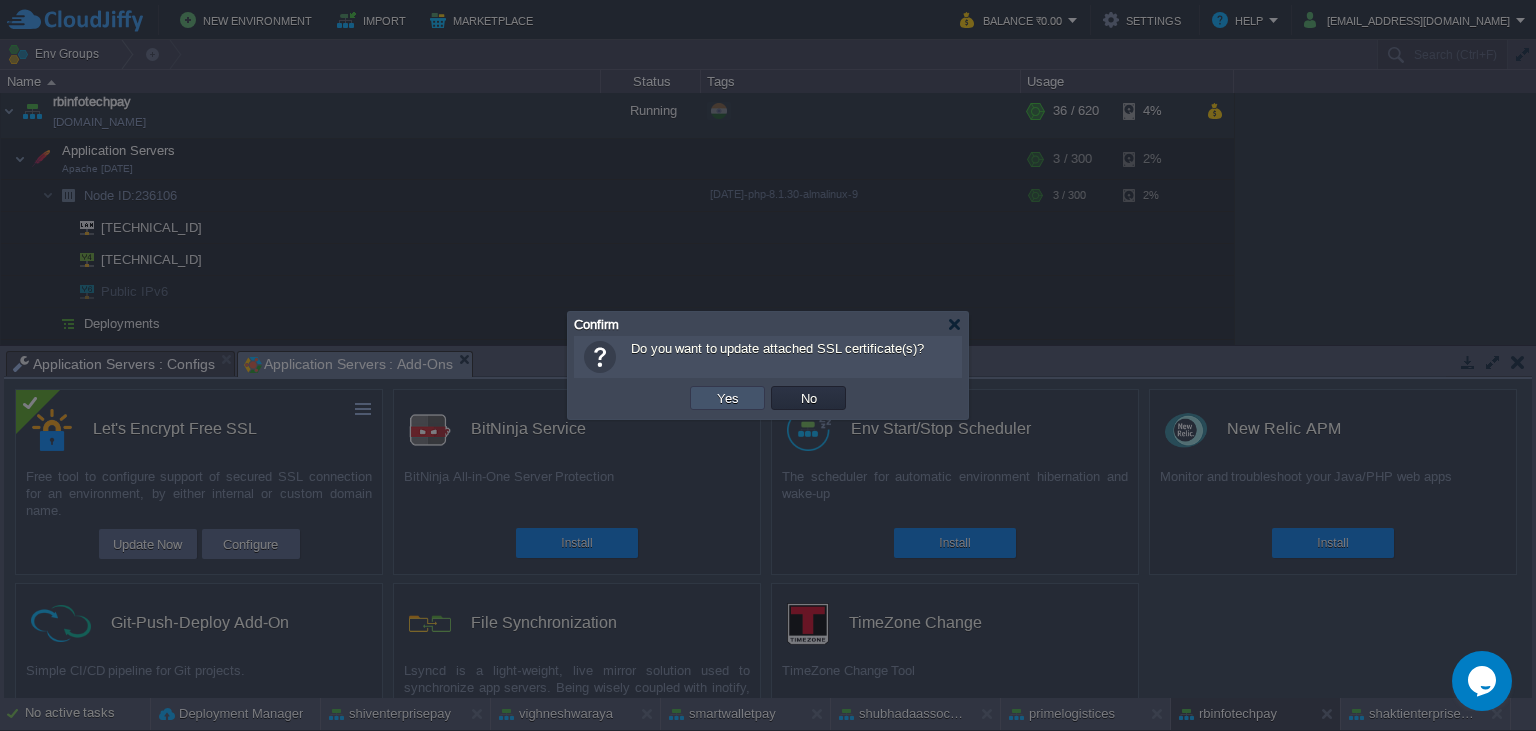 click on "Yes" at bounding box center [728, 398] 